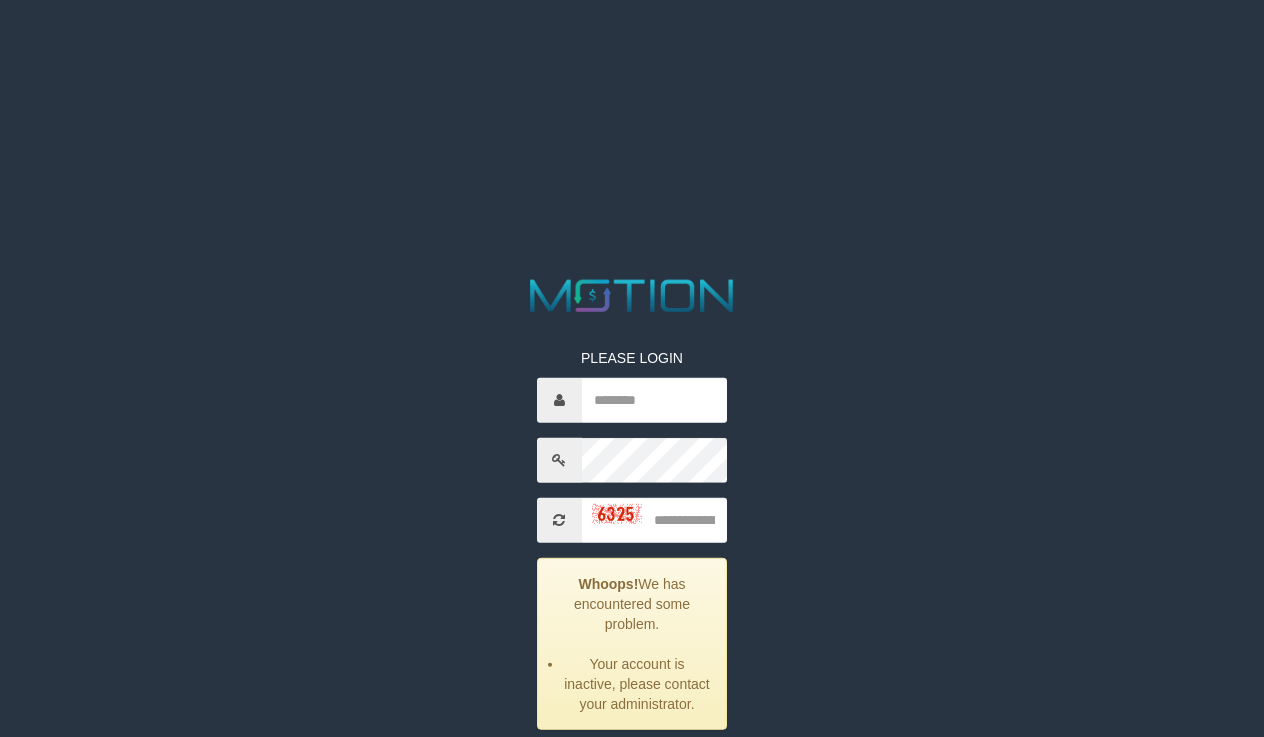 scroll, scrollTop: 0, scrollLeft: 0, axis: both 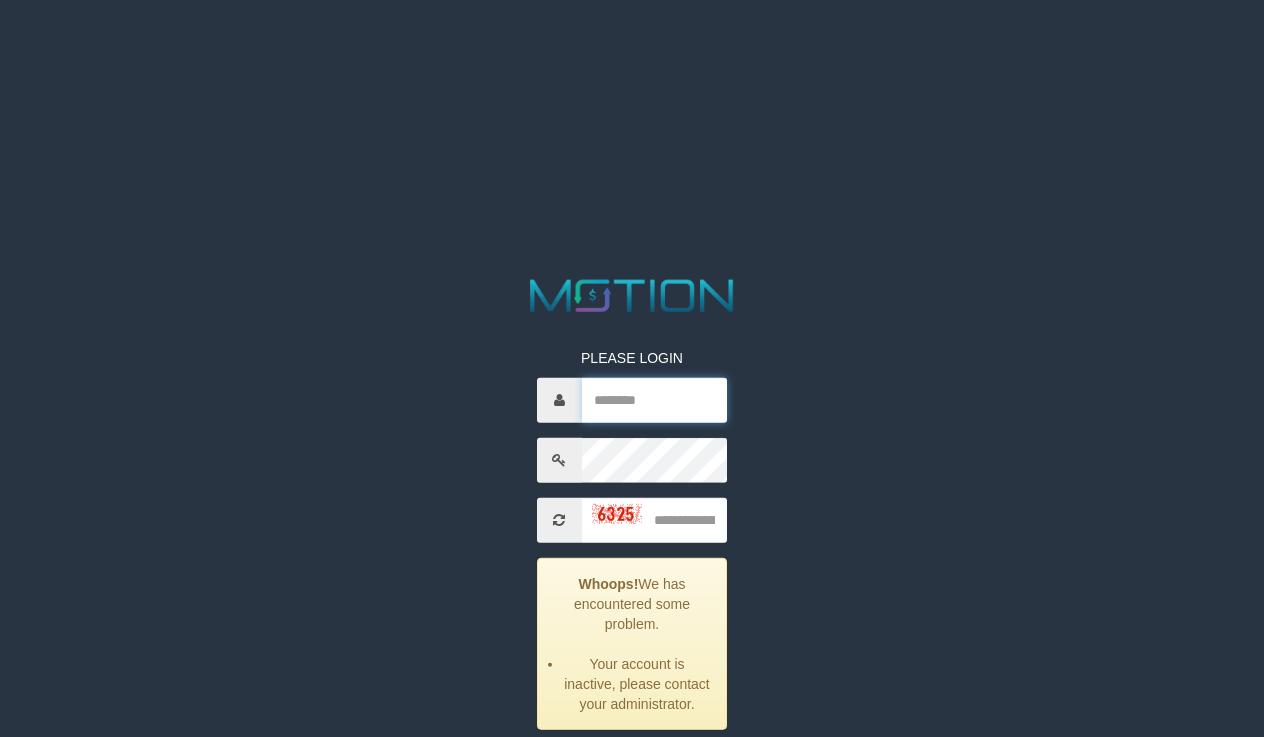 click at bounding box center (655, 399) 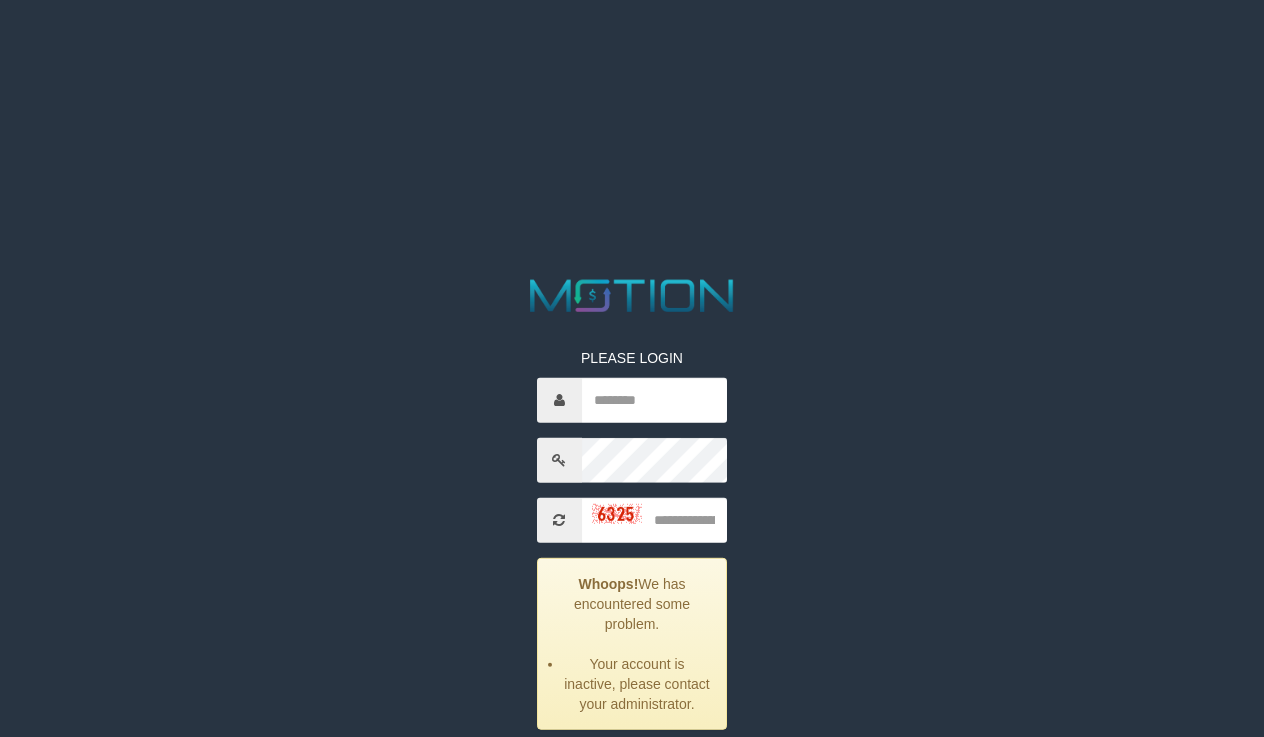 click on "PLEASE LOGIN
Whoops!  We has encountered some problem.
Your account is inactive, please contact your administrator.
*****
code © 2012-2018 dwg" at bounding box center (632, 548) 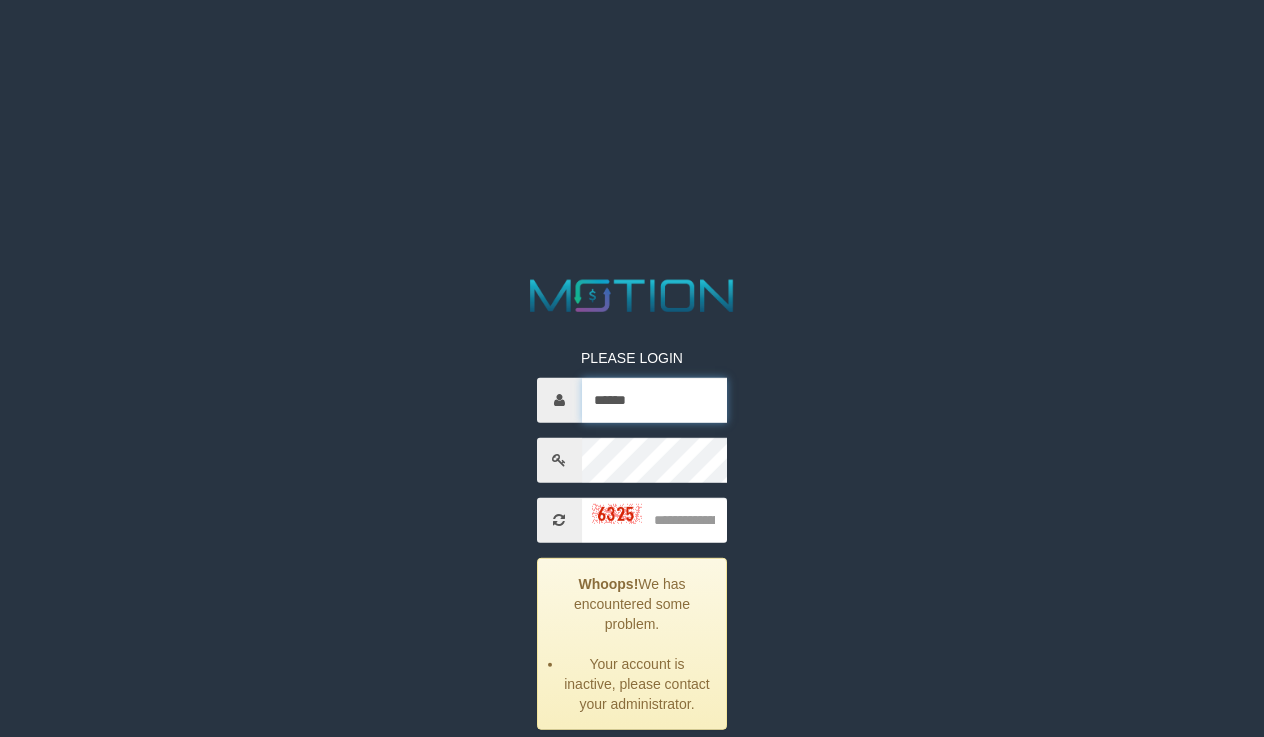 click on "******" at bounding box center (655, 399) 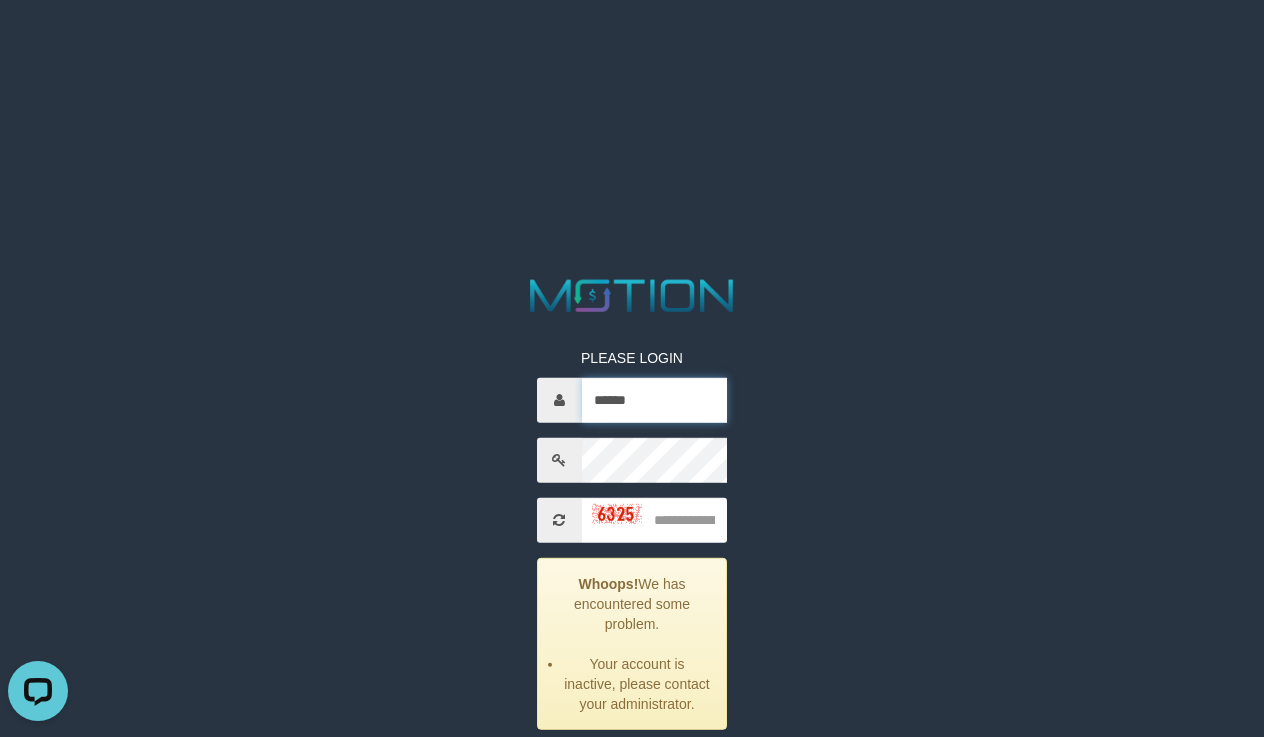 scroll, scrollTop: 0, scrollLeft: 0, axis: both 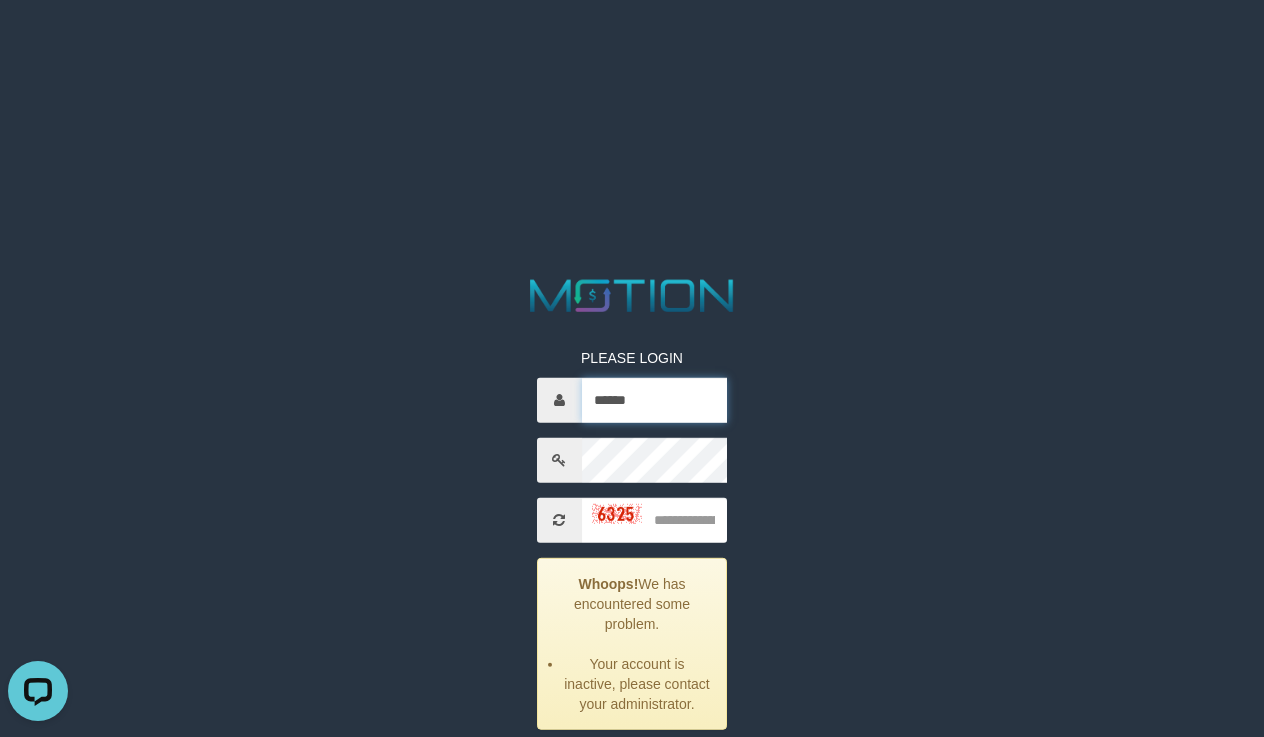type on "******" 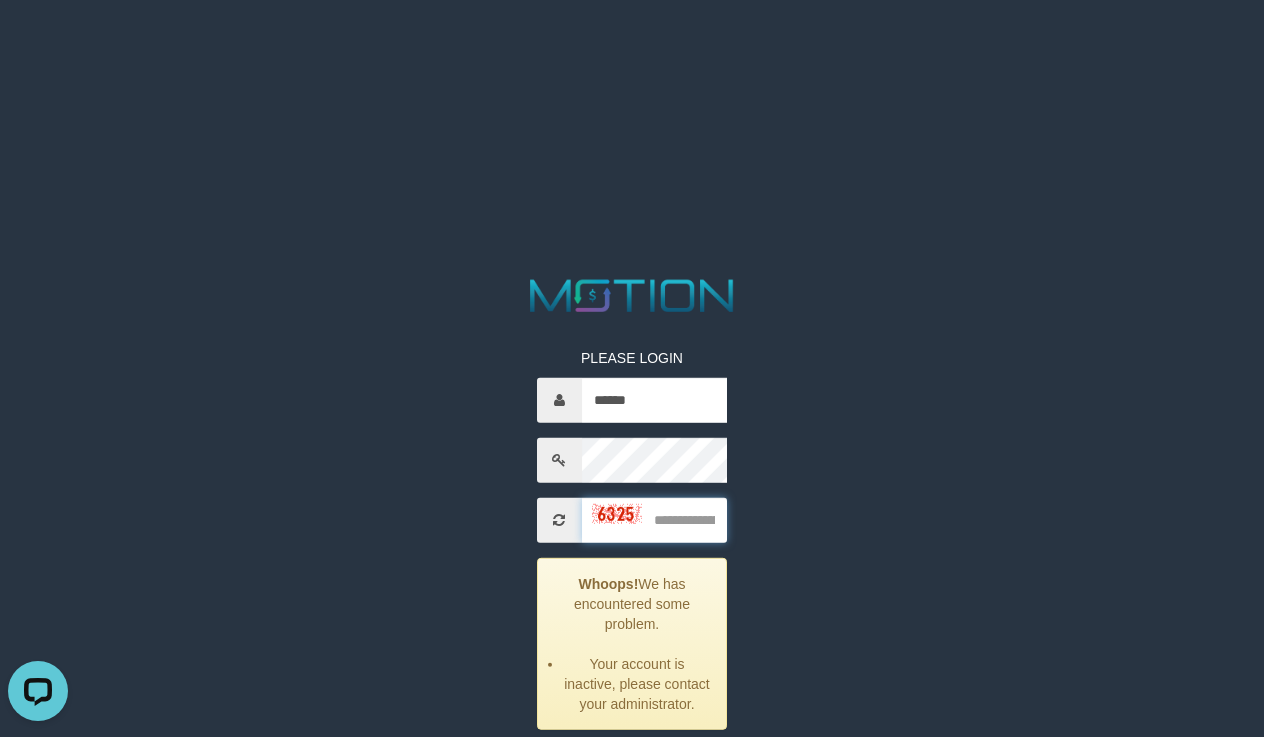 click at bounding box center [655, 519] 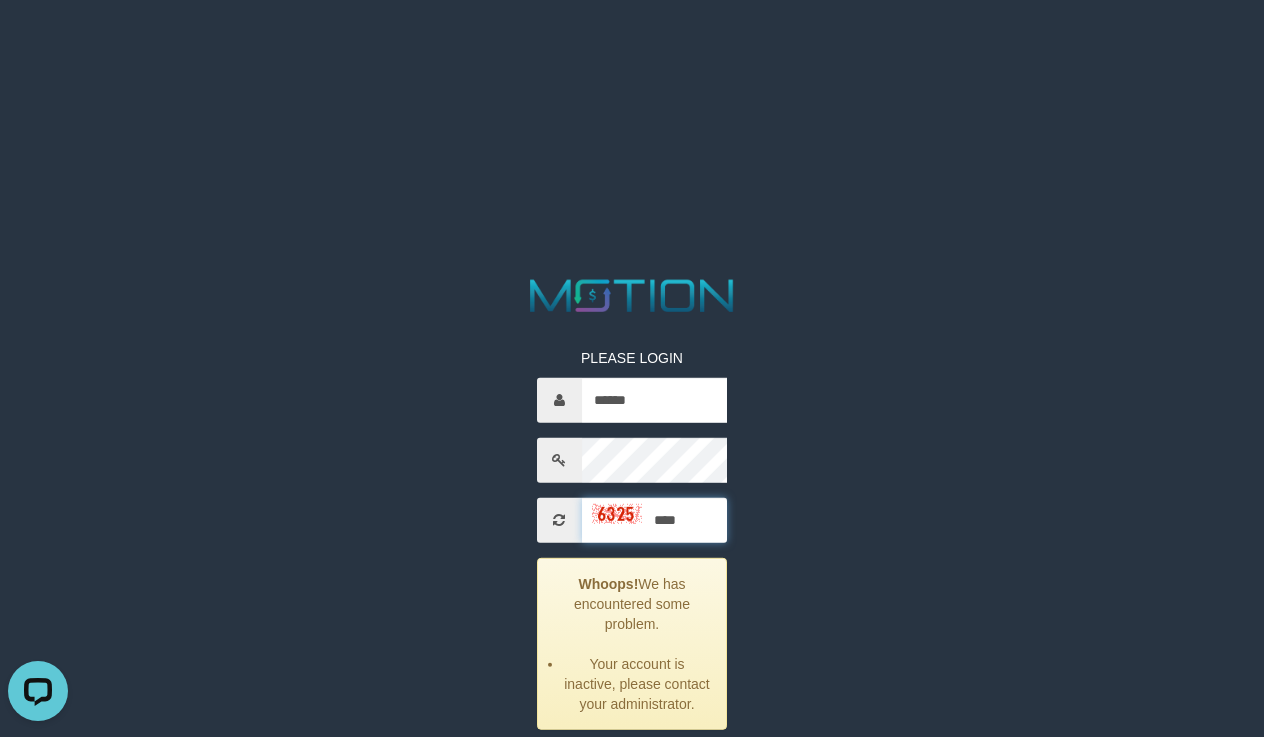type on "****" 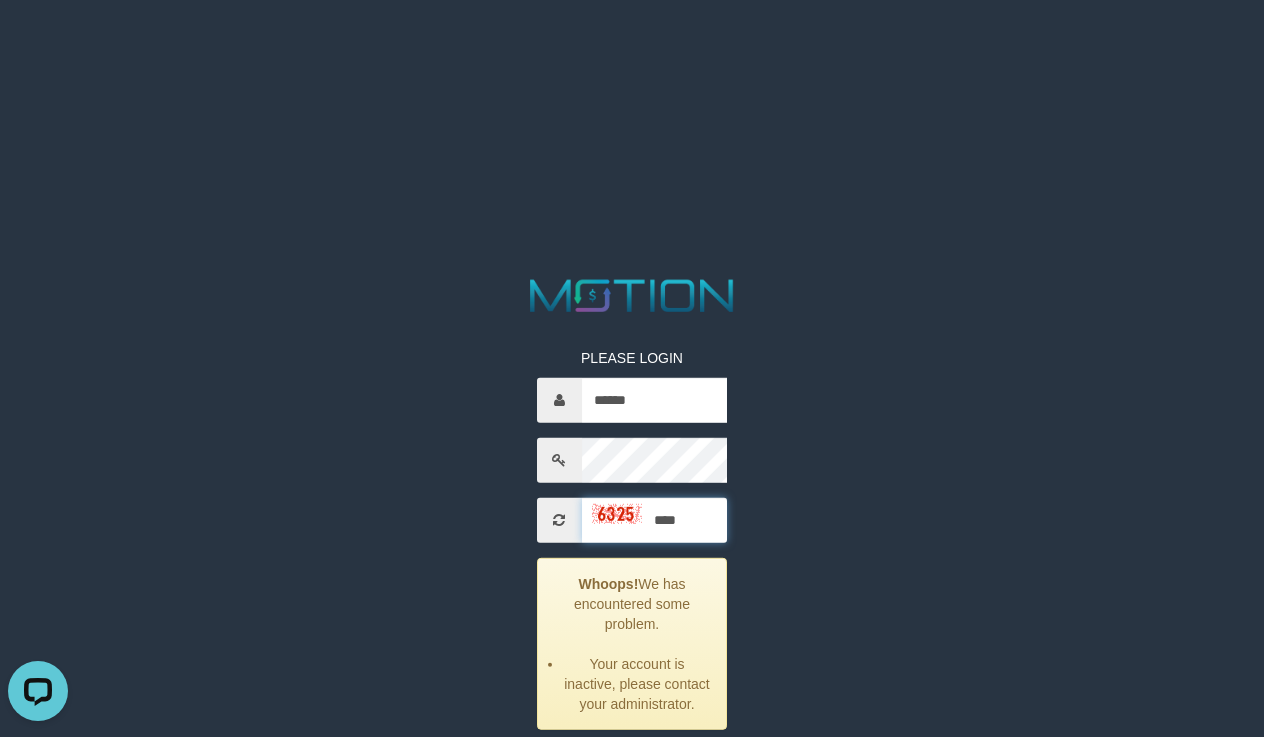 click on "*****" at bounding box center (632, 770) 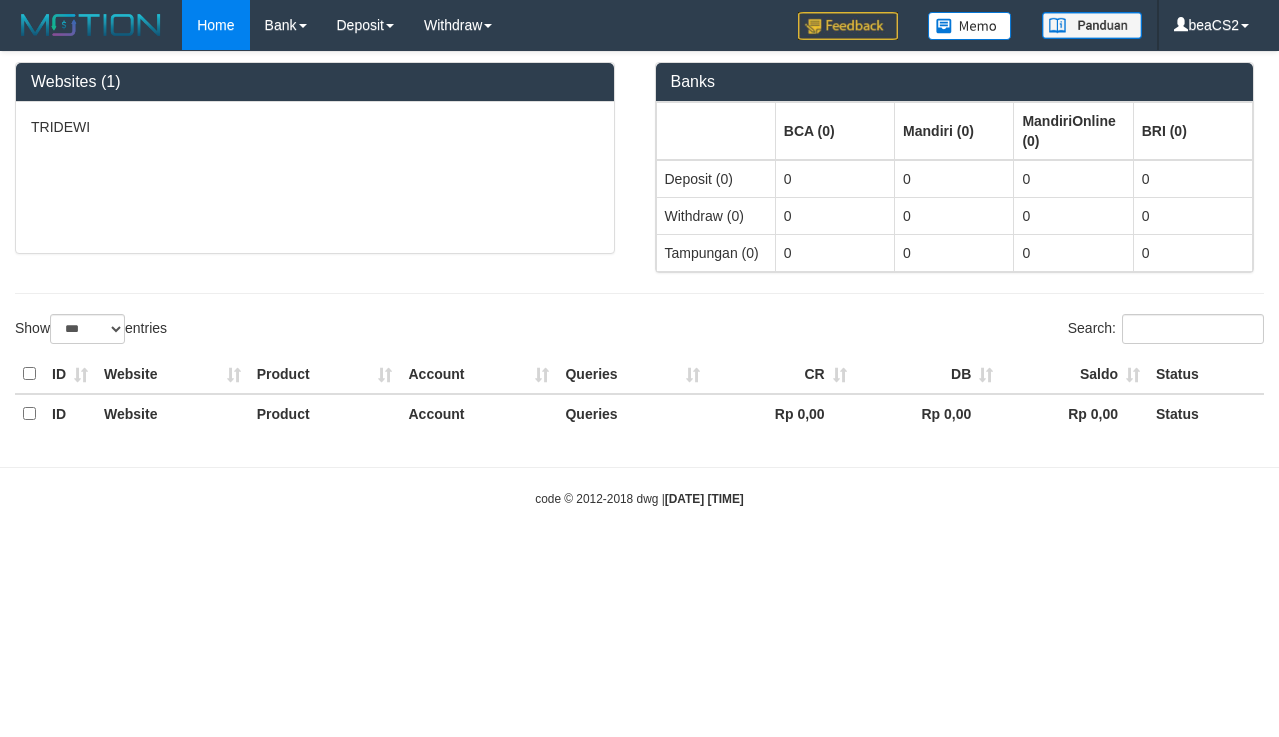 select on "***" 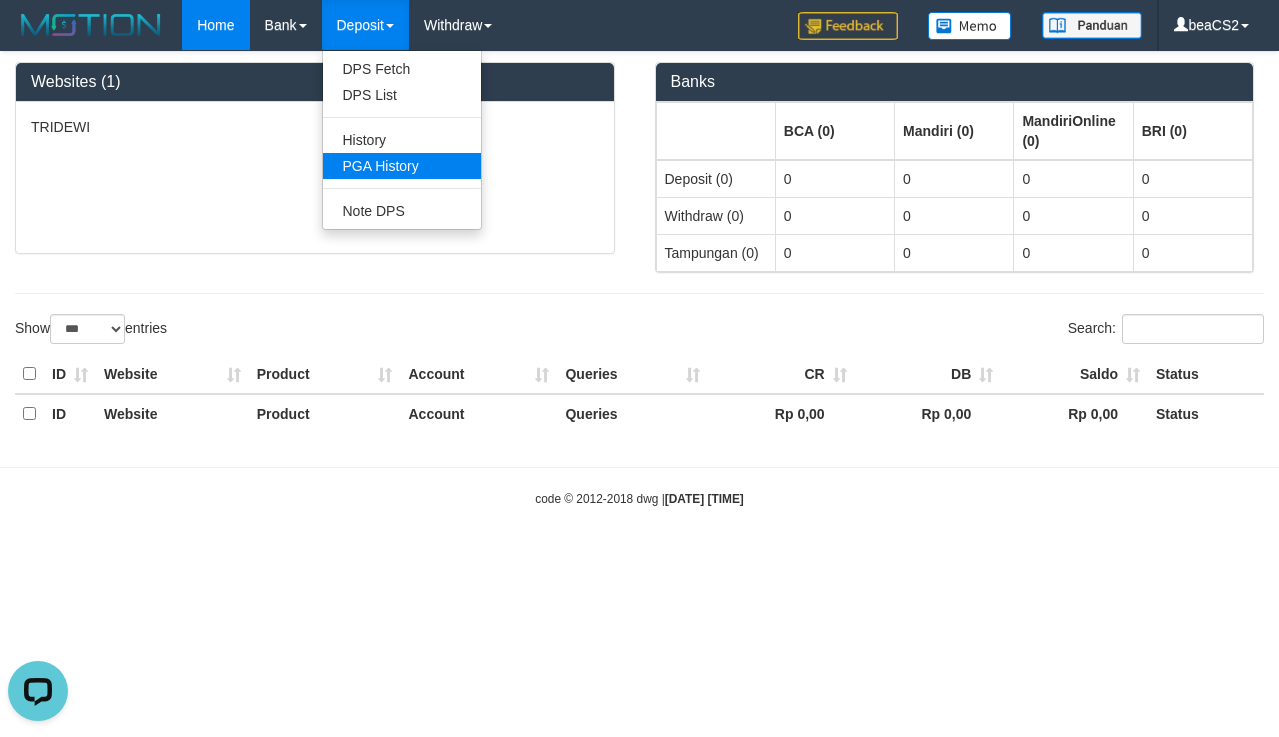 scroll, scrollTop: 0, scrollLeft: 0, axis: both 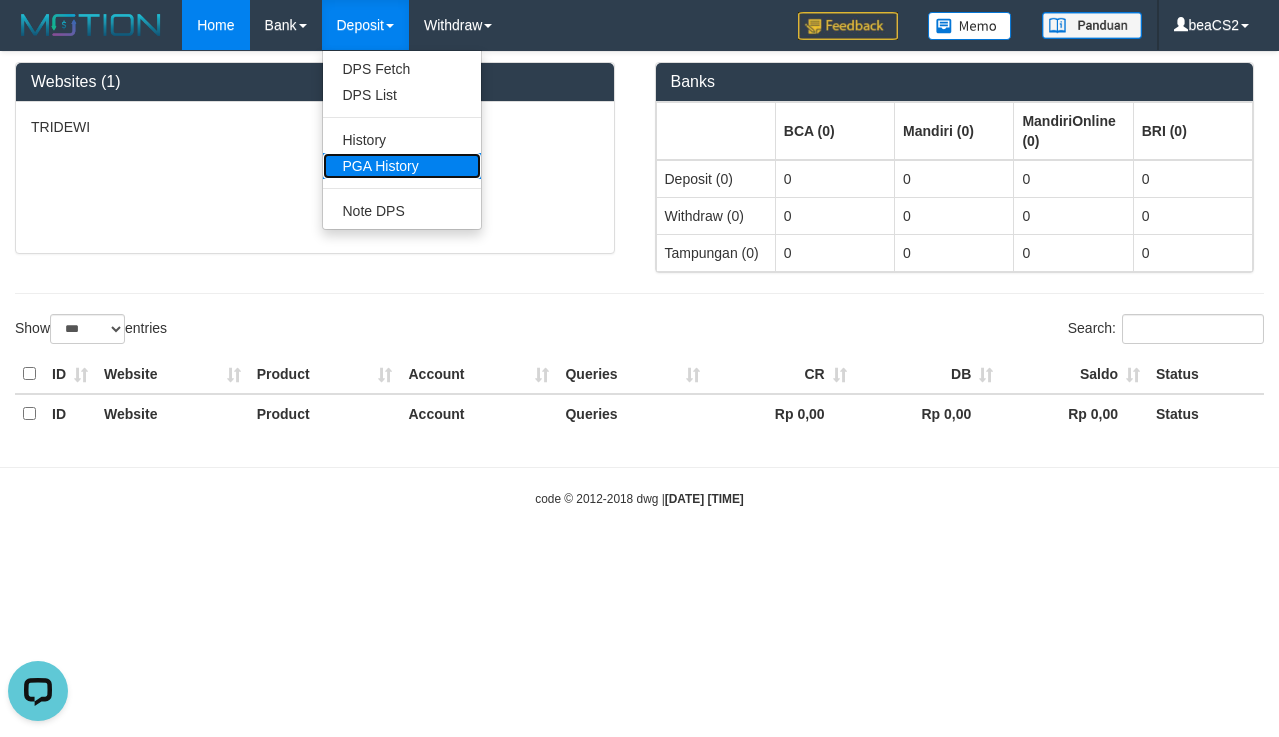 click on "PGA History" at bounding box center (402, 166) 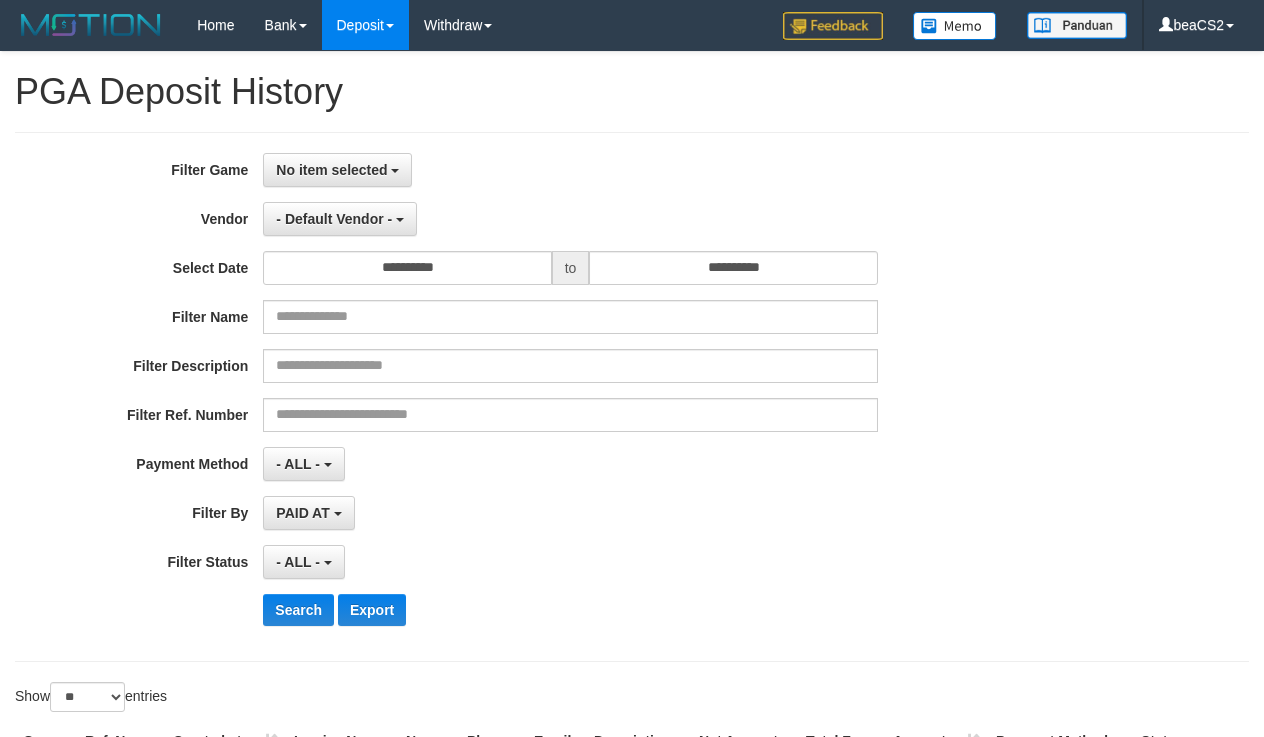 select 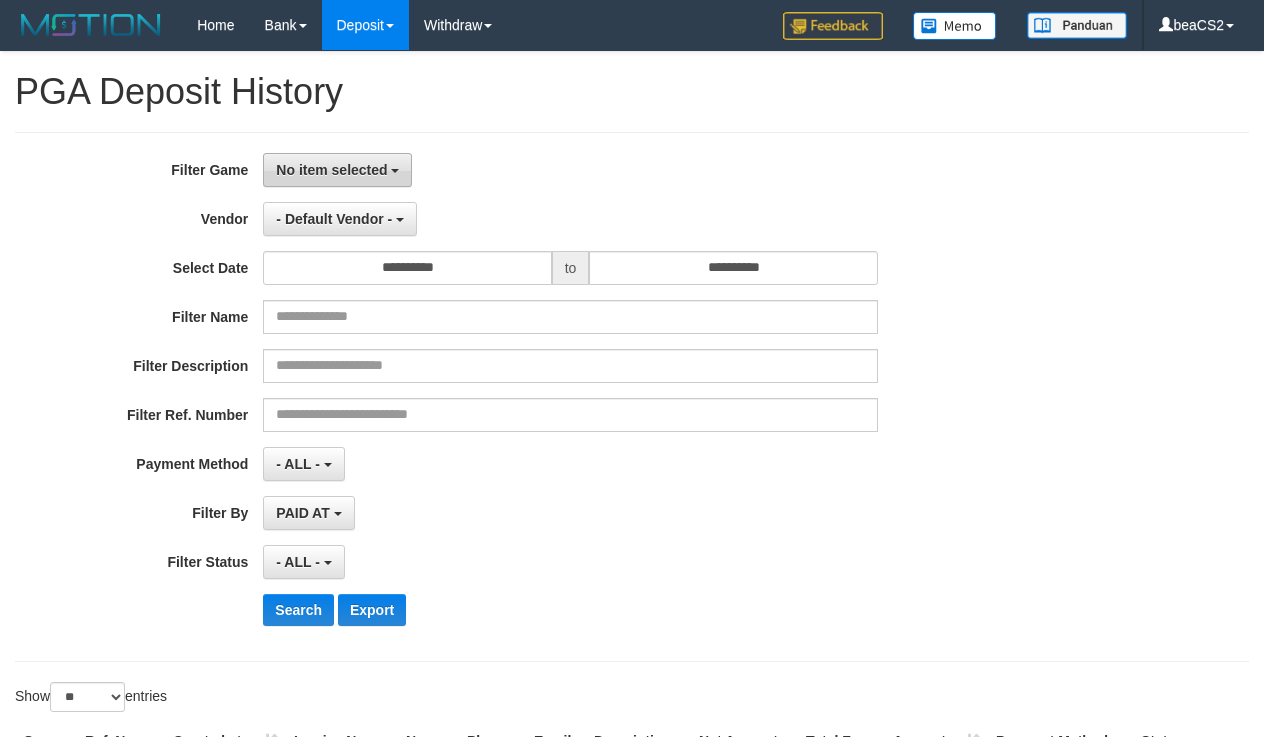 click on "No item selected" at bounding box center [331, 170] 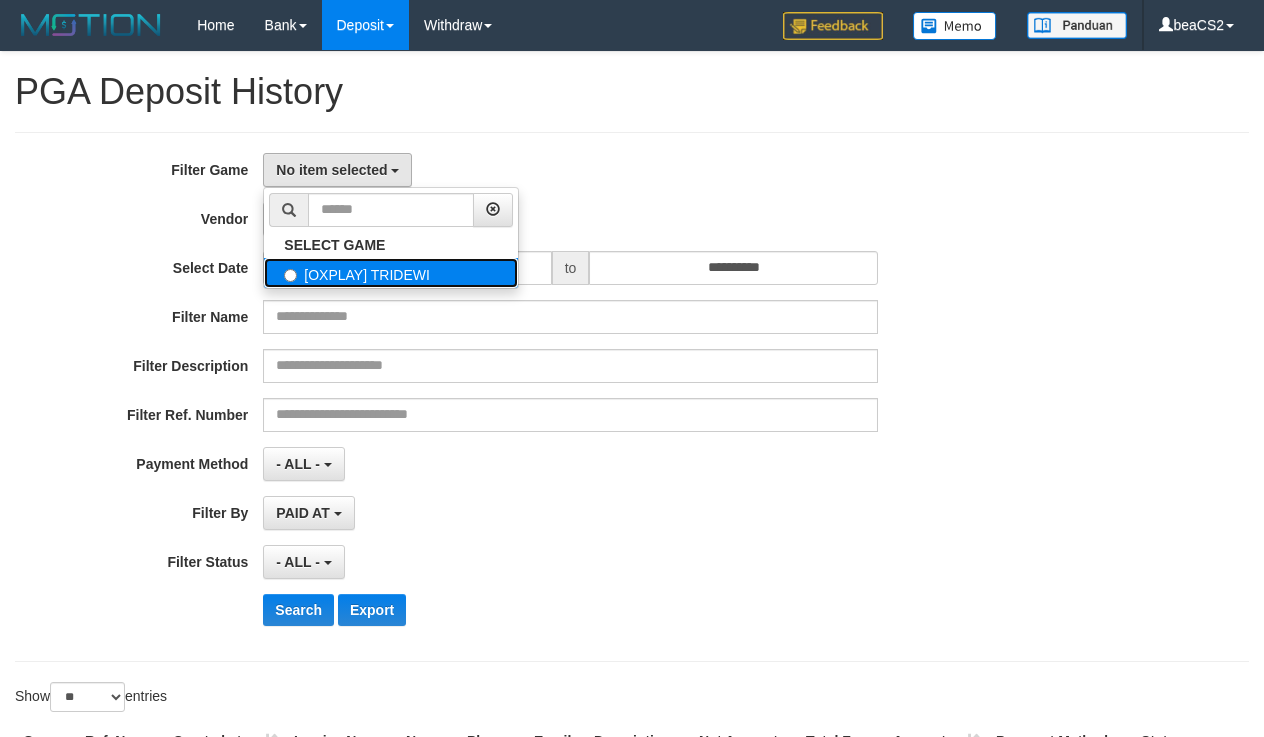 click on "[OXPLAY] TRIDEWI" at bounding box center (391, 273) 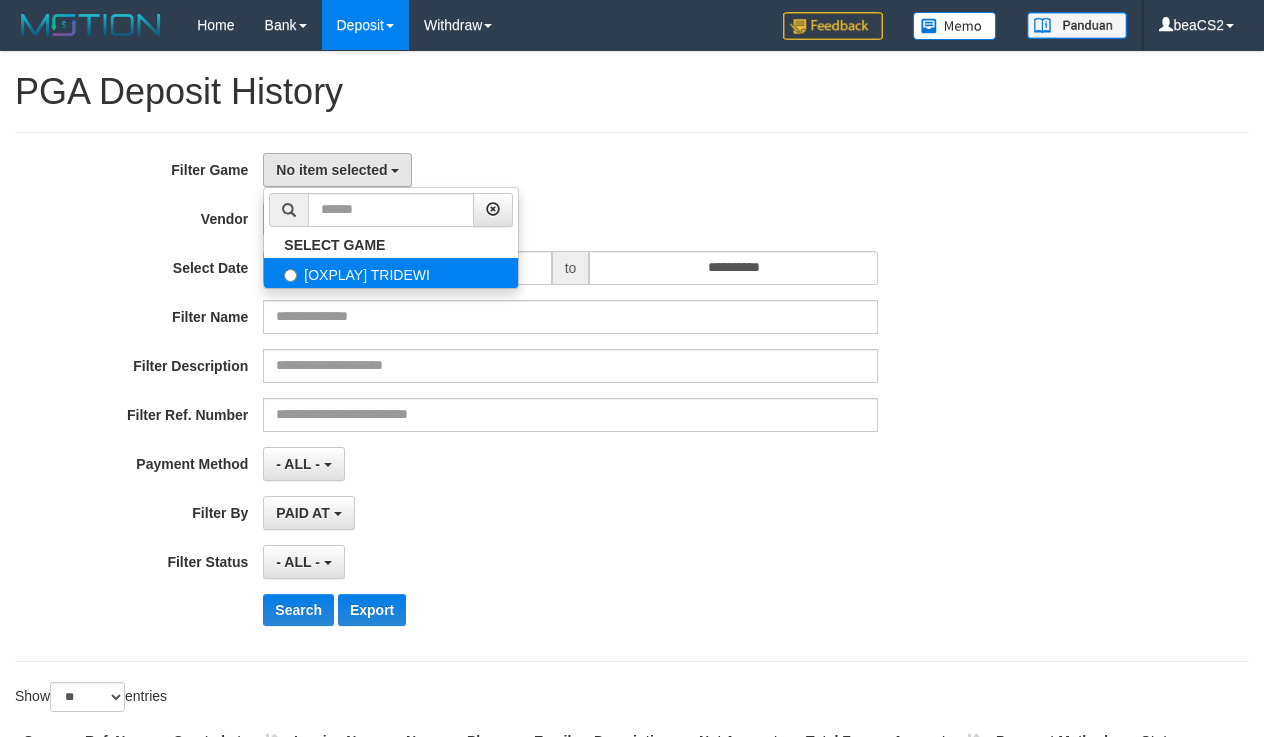 select on "***" 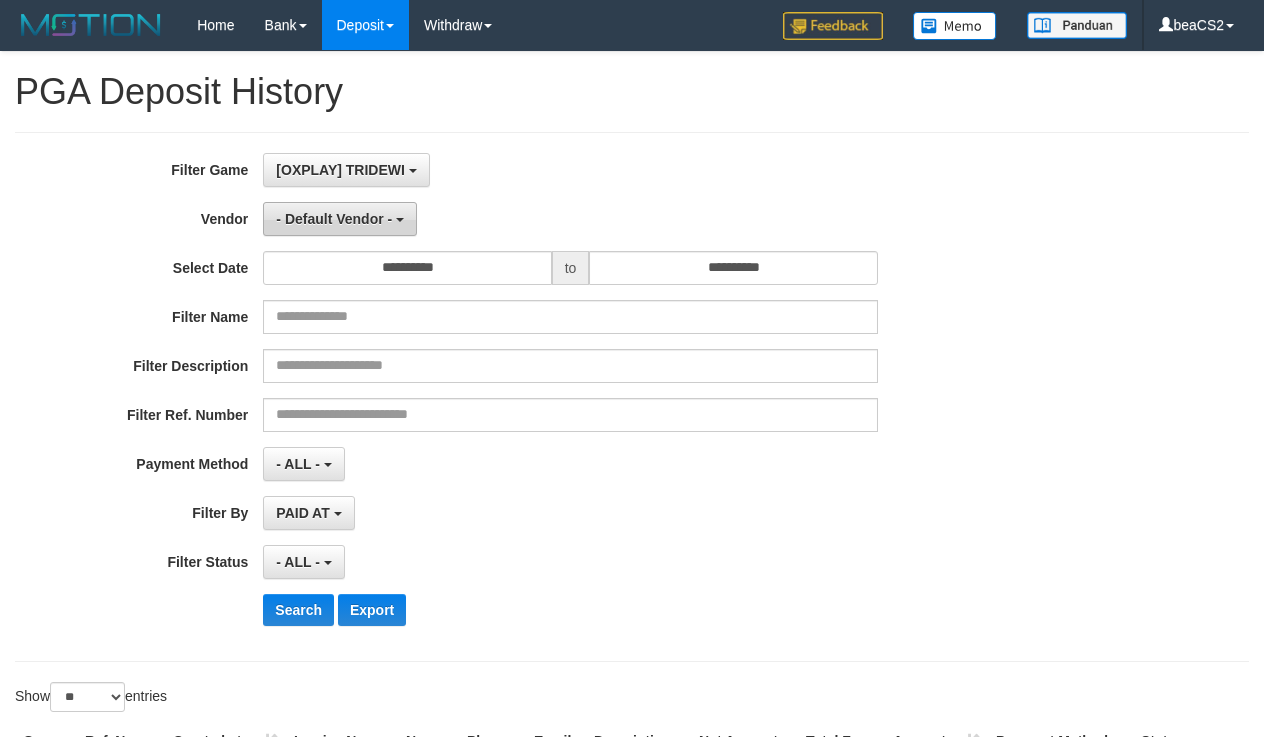 scroll, scrollTop: 18, scrollLeft: 0, axis: vertical 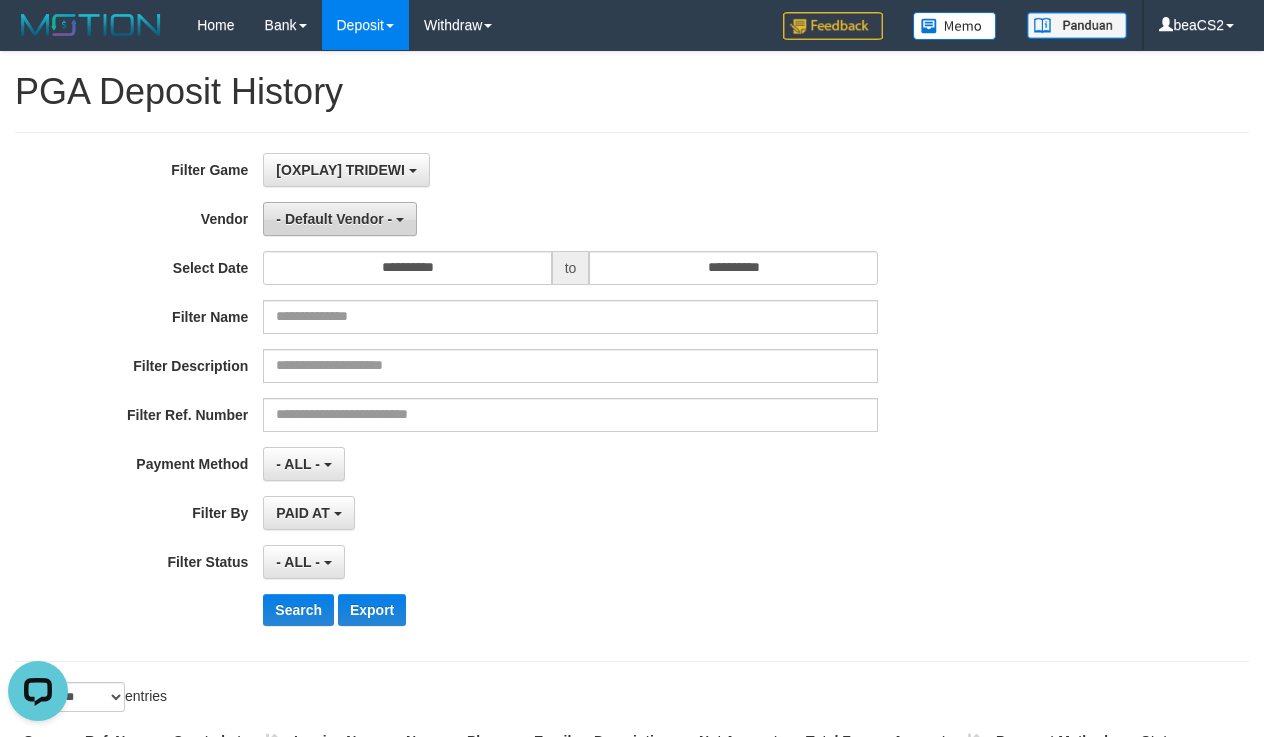 click on "- Default Vendor -" at bounding box center [334, 219] 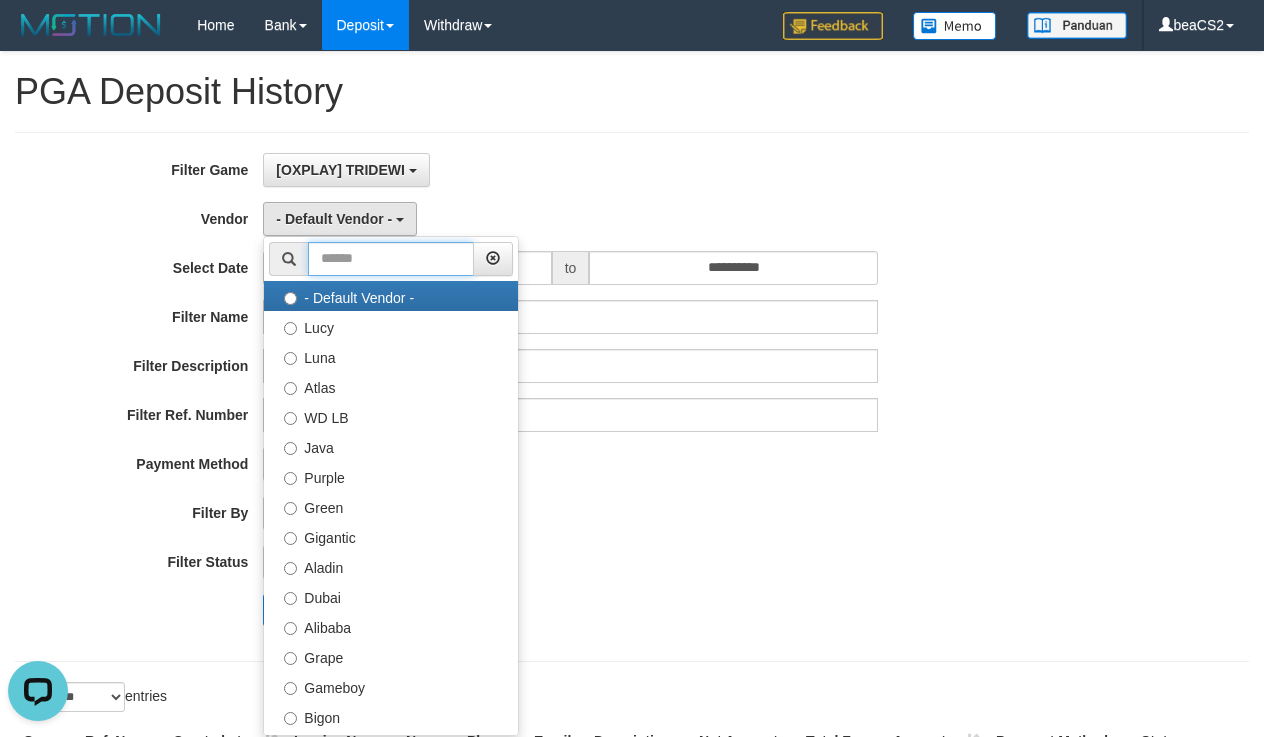 click at bounding box center [391, 259] 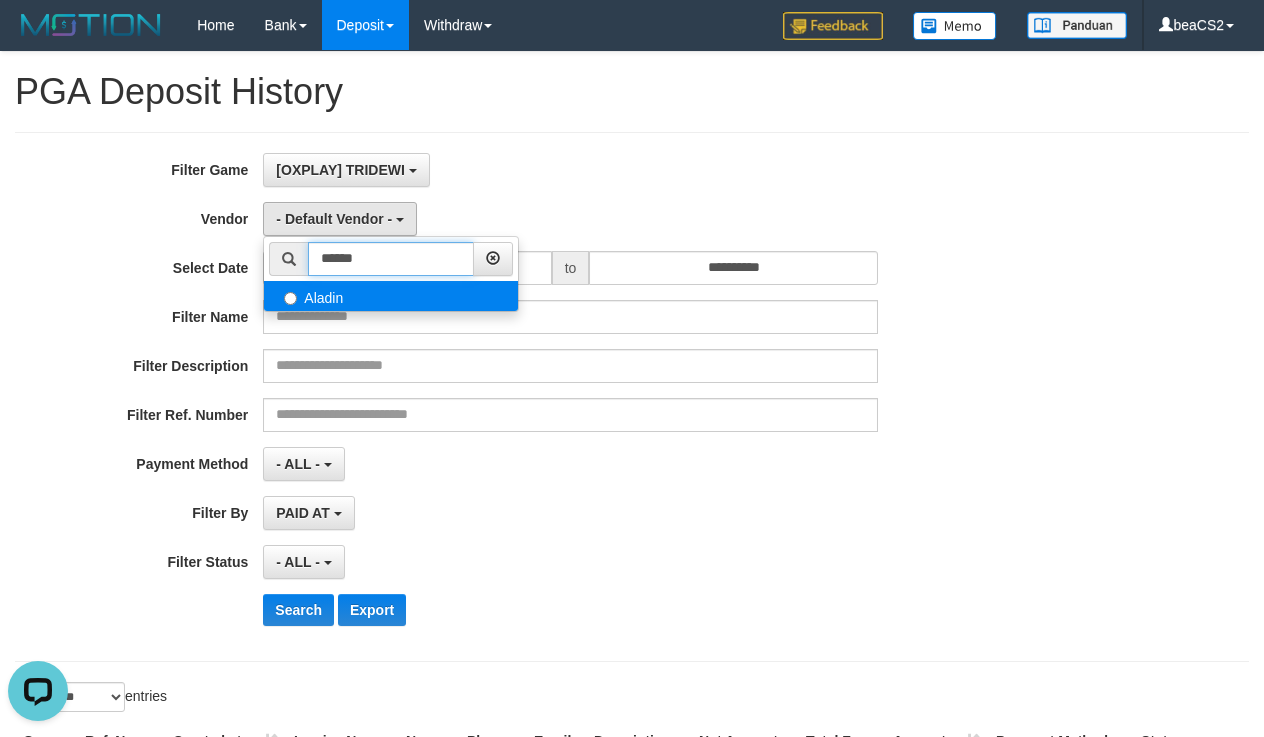 type on "******" 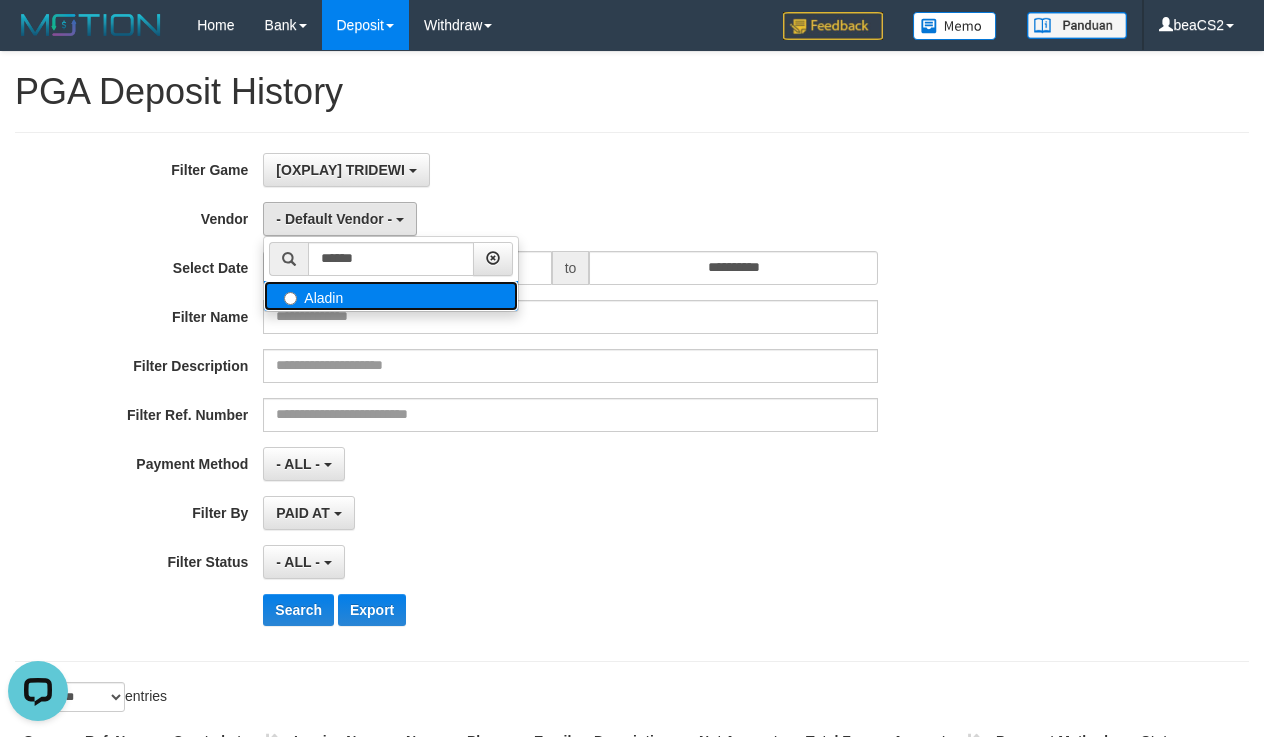 click on "Aladin" at bounding box center (391, 296) 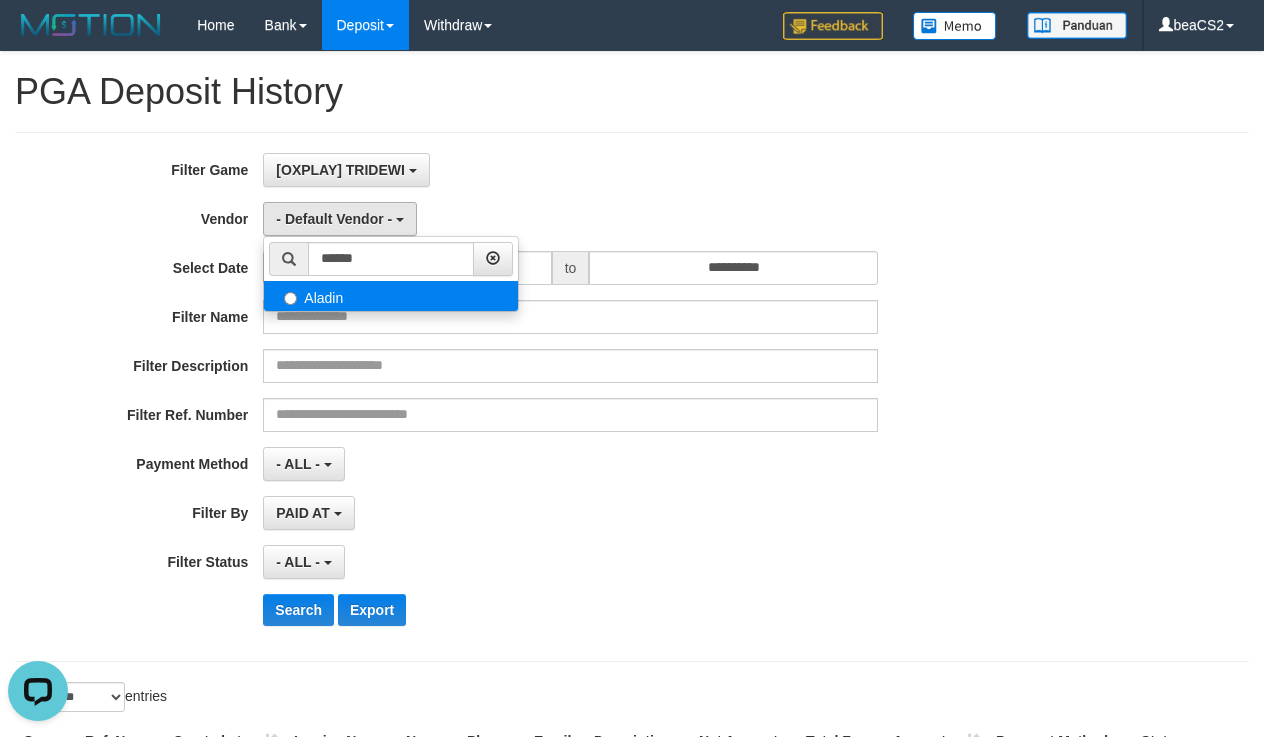 select on "**********" 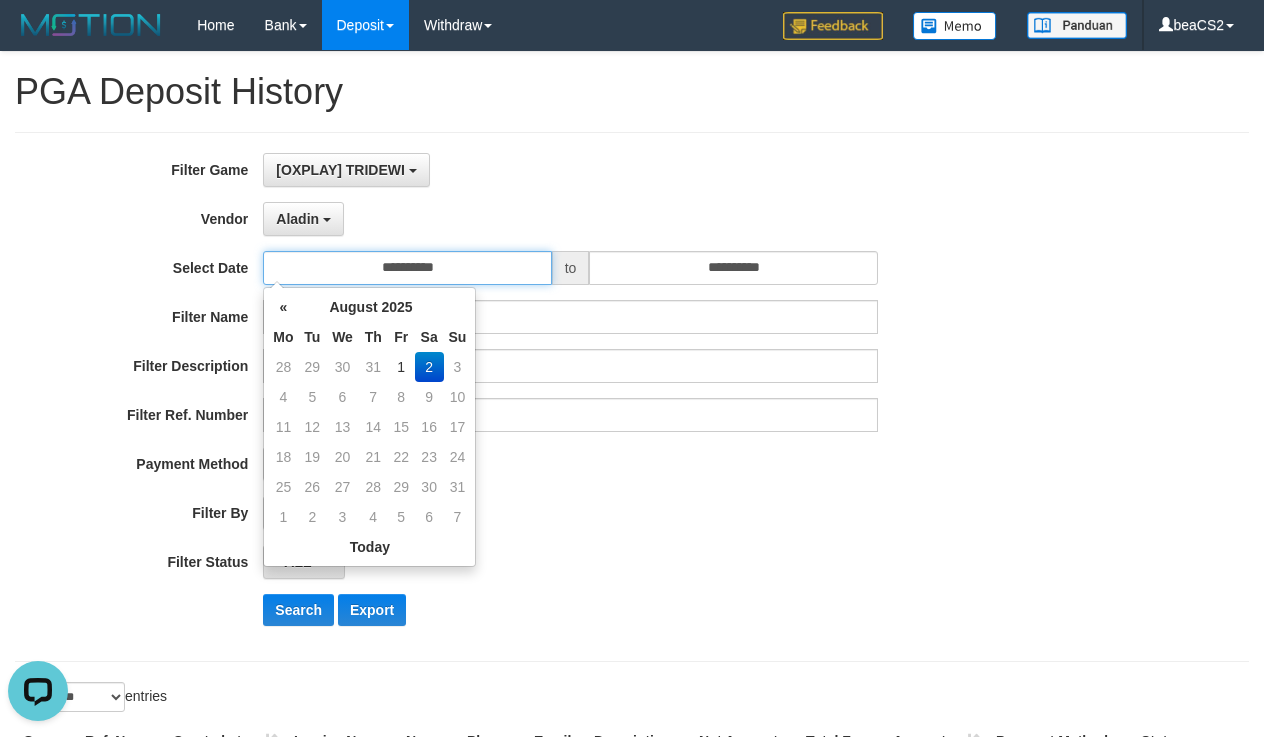click on "**********" at bounding box center (407, 268) 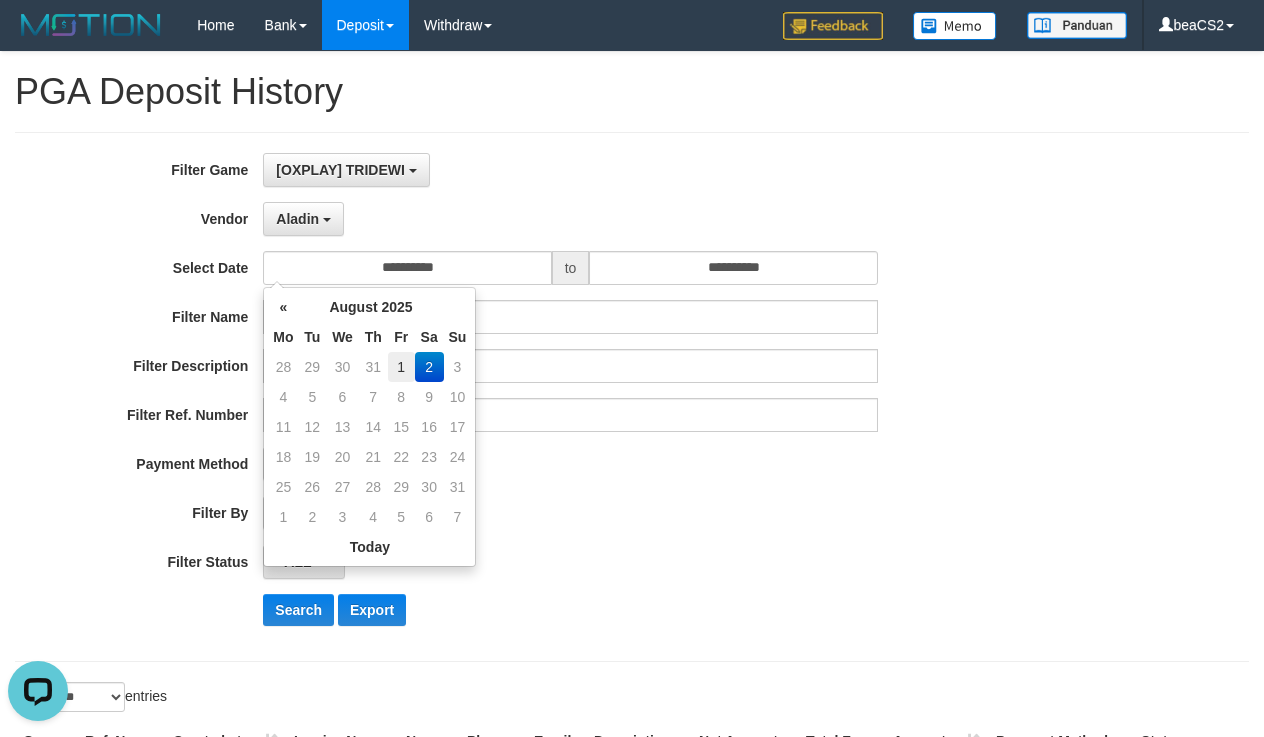 click on "1" at bounding box center [401, 367] 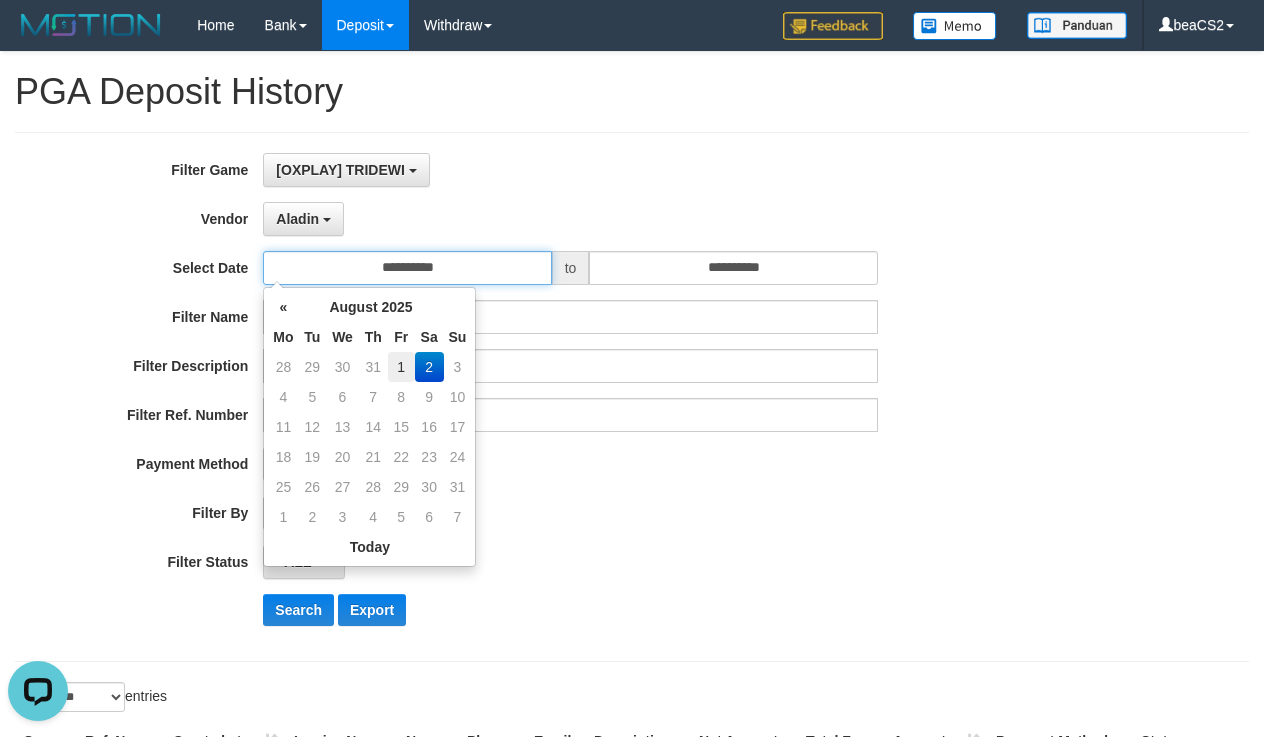 type on "**********" 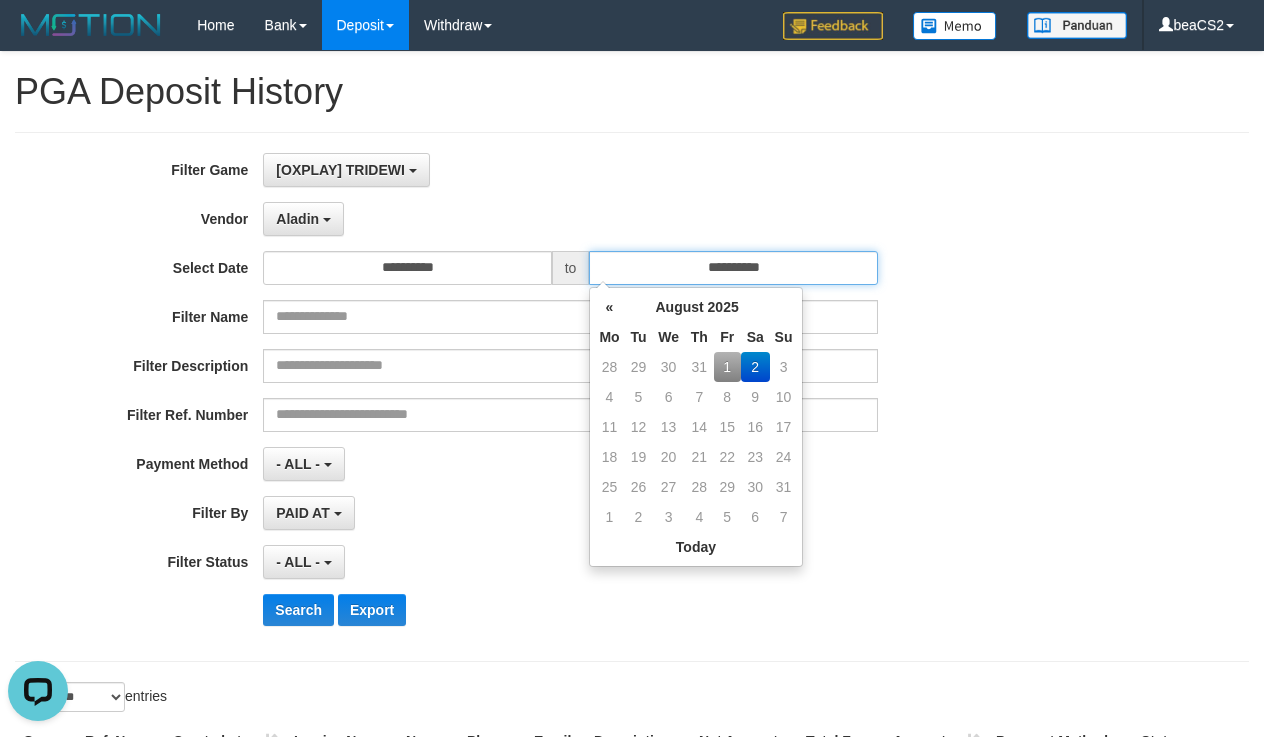 drag, startPoint x: 666, startPoint y: 264, endPoint x: 665, endPoint y: 337, distance: 73.00685 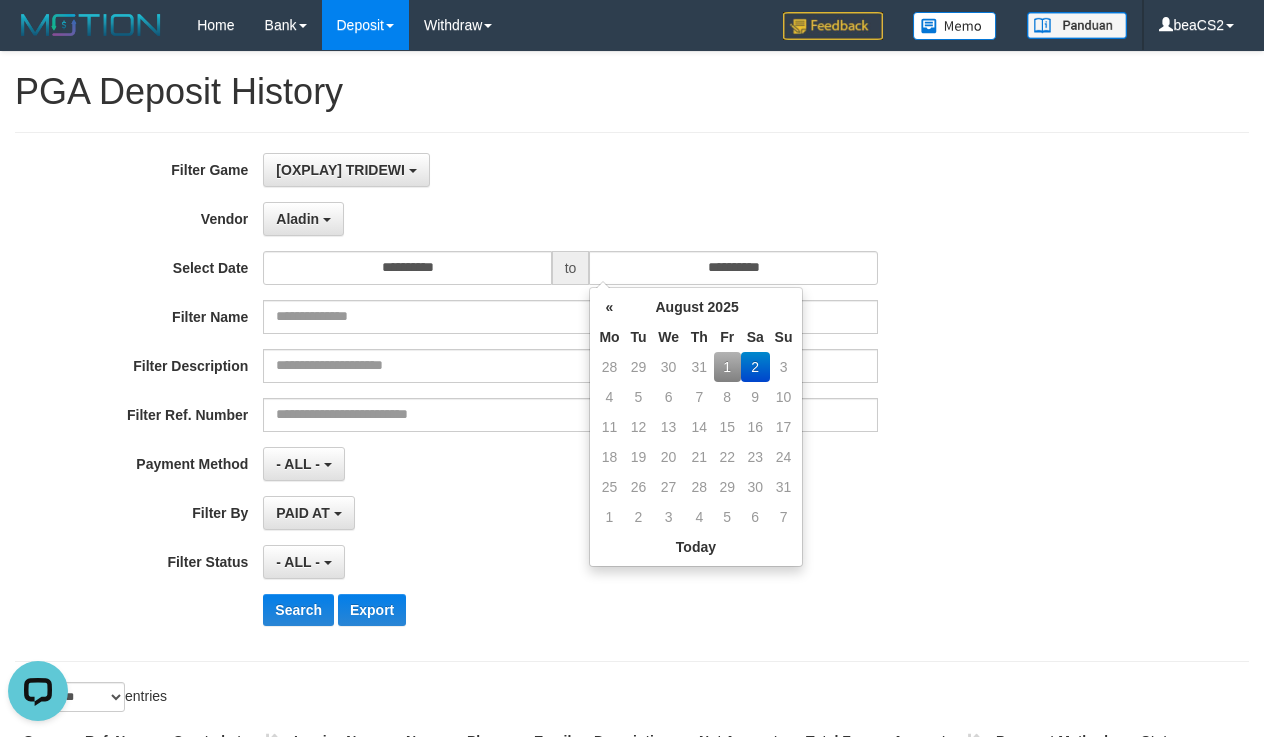 click on "1" at bounding box center [727, 367] 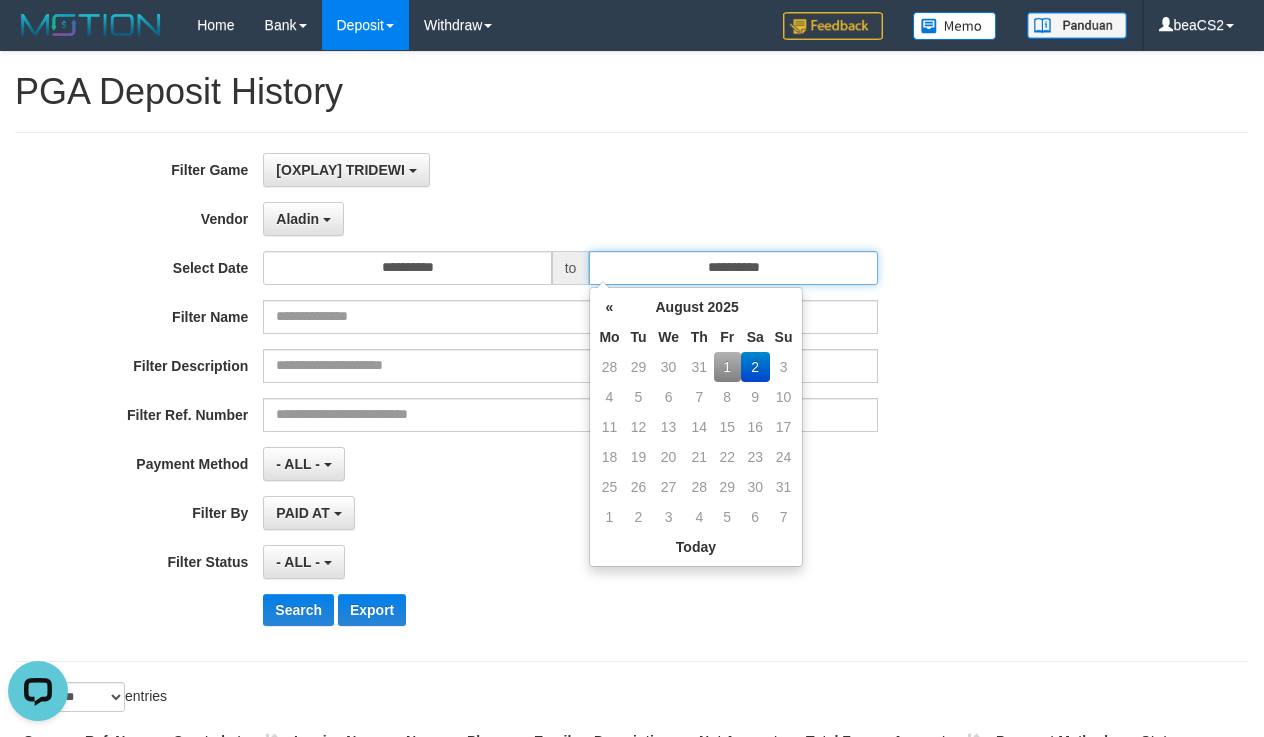 type on "**********" 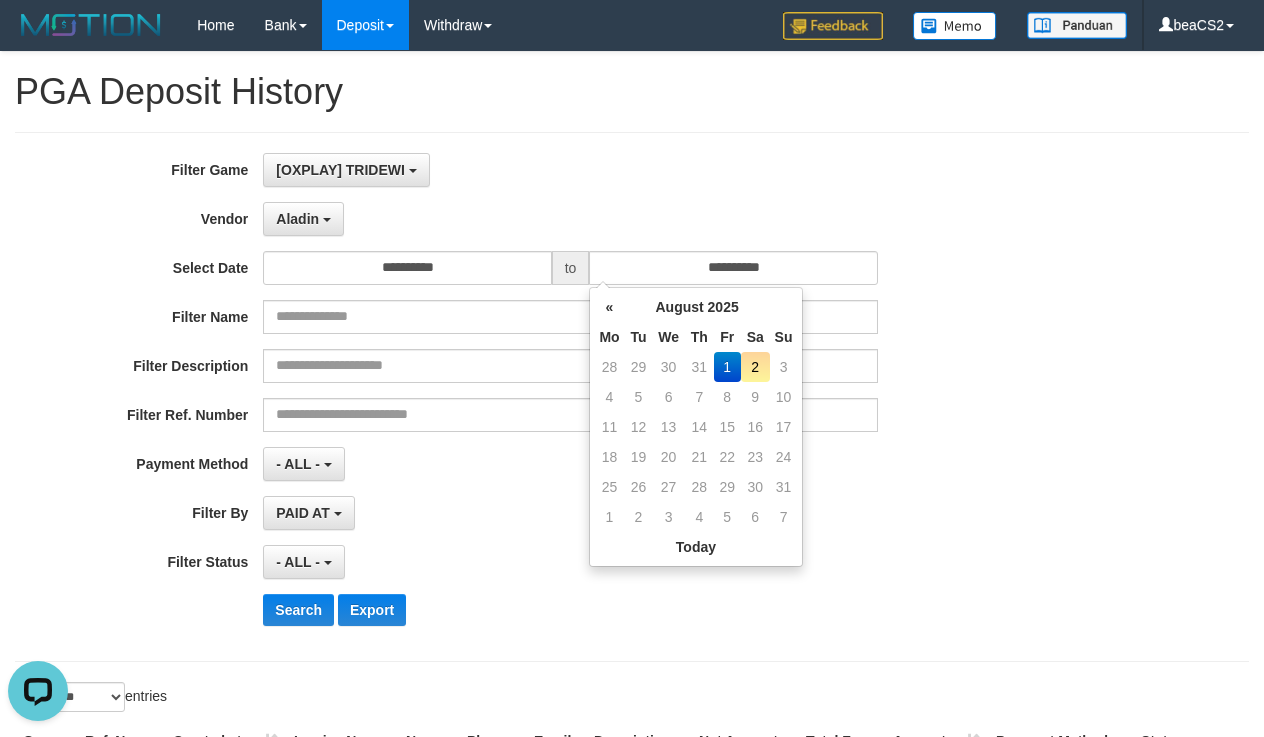 click on "- ALL -    SELECT ALL  - ALL -  SELECT PAYMENT METHOD
Mandiri
BNI
OVO
CIMB
BRI
MAYBANK
PERMATA
DANAMON
INDOMARET
ALFAMART
GOPAY
CC
BCA
QRIS
SINARMAS
LINKAJA
SHOPEEPAY
ATMBERSAMA
DANA
ARTHAGRAHA
SAMPOERNA
OCBCNISP" at bounding box center (570, 464) 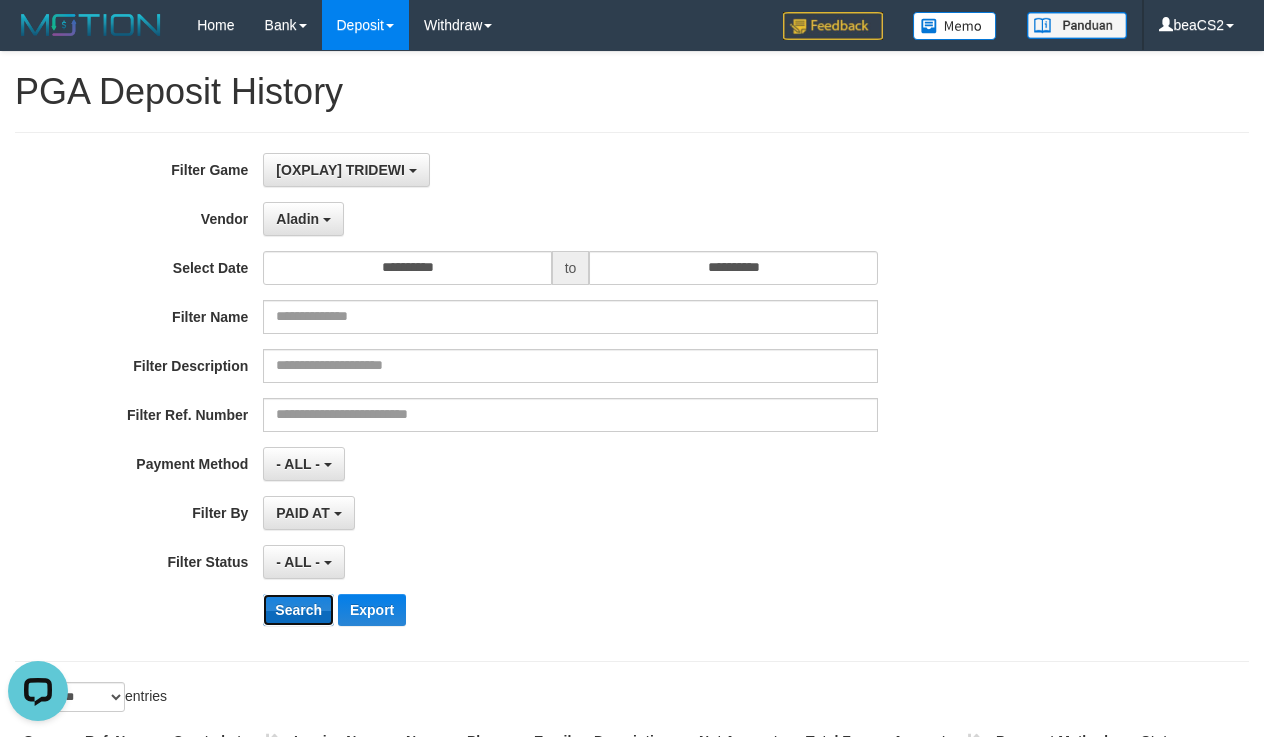 click on "Search" at bounding box center [298, 610] 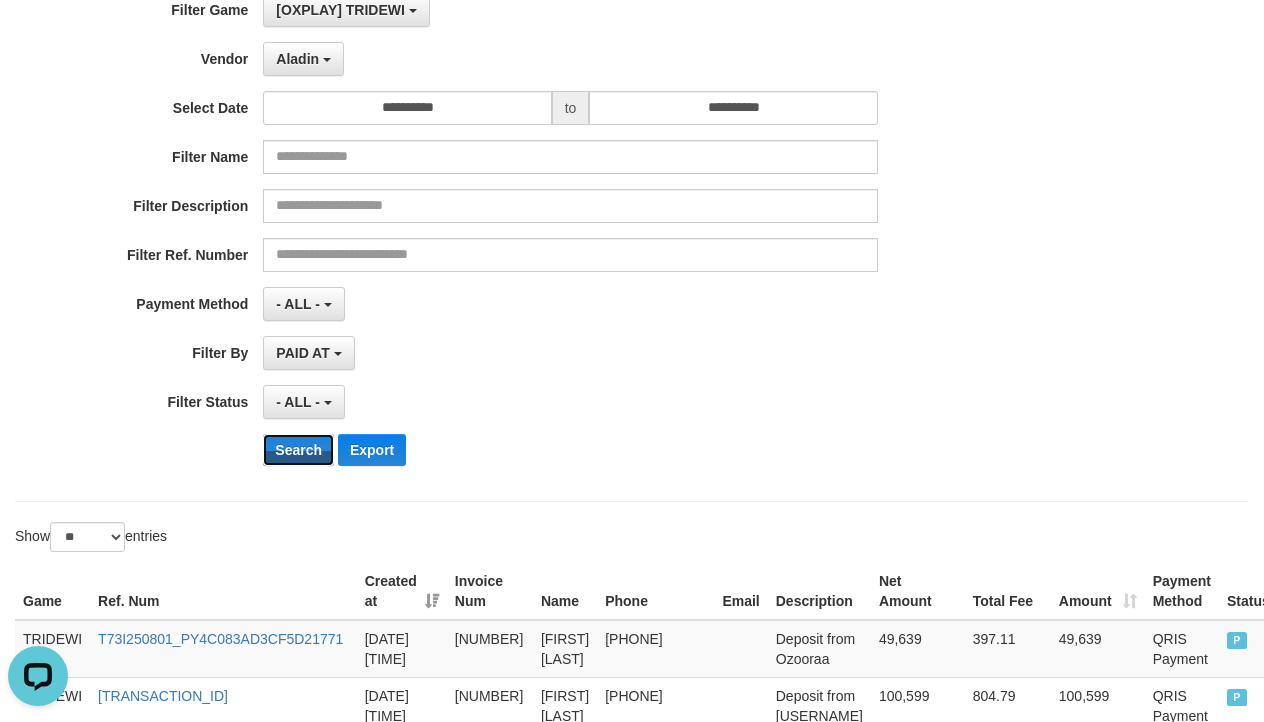 scroll, scrollTop: 167, scrollLeft: 0, axis: vertical 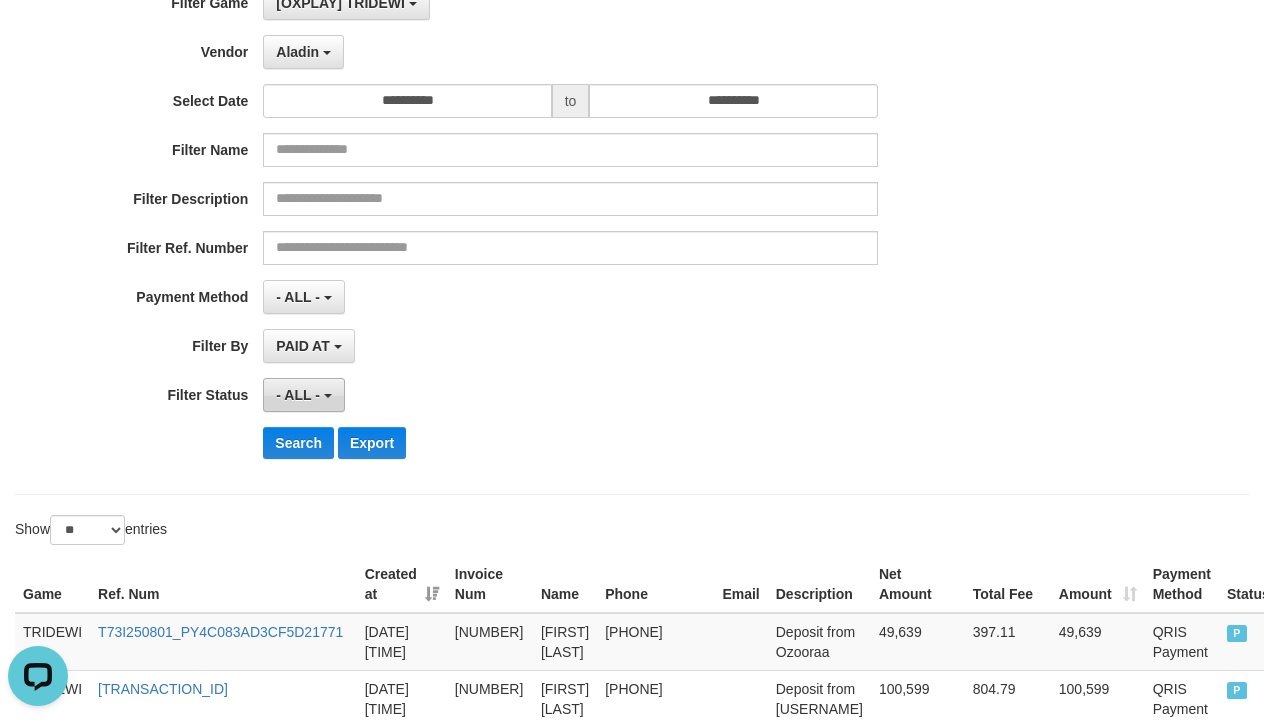 click at bounding box center (328, 396) 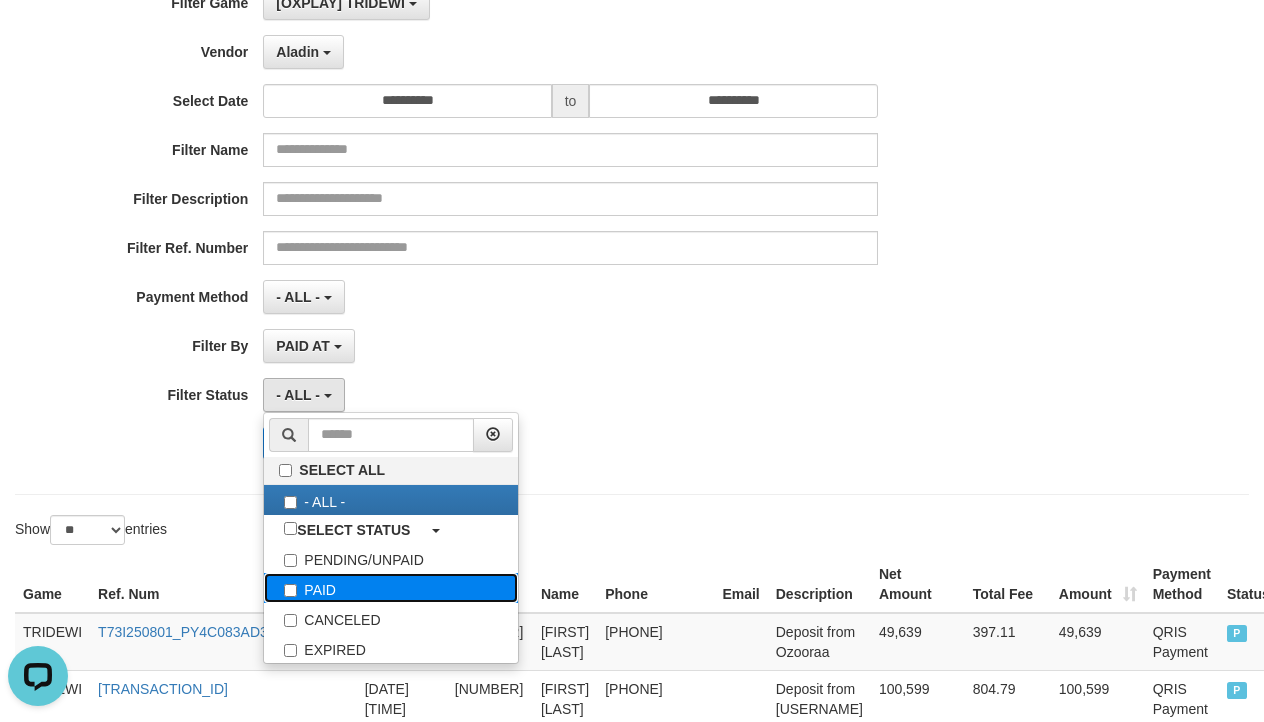 click on "PAID" at bounding box center [391, 588] 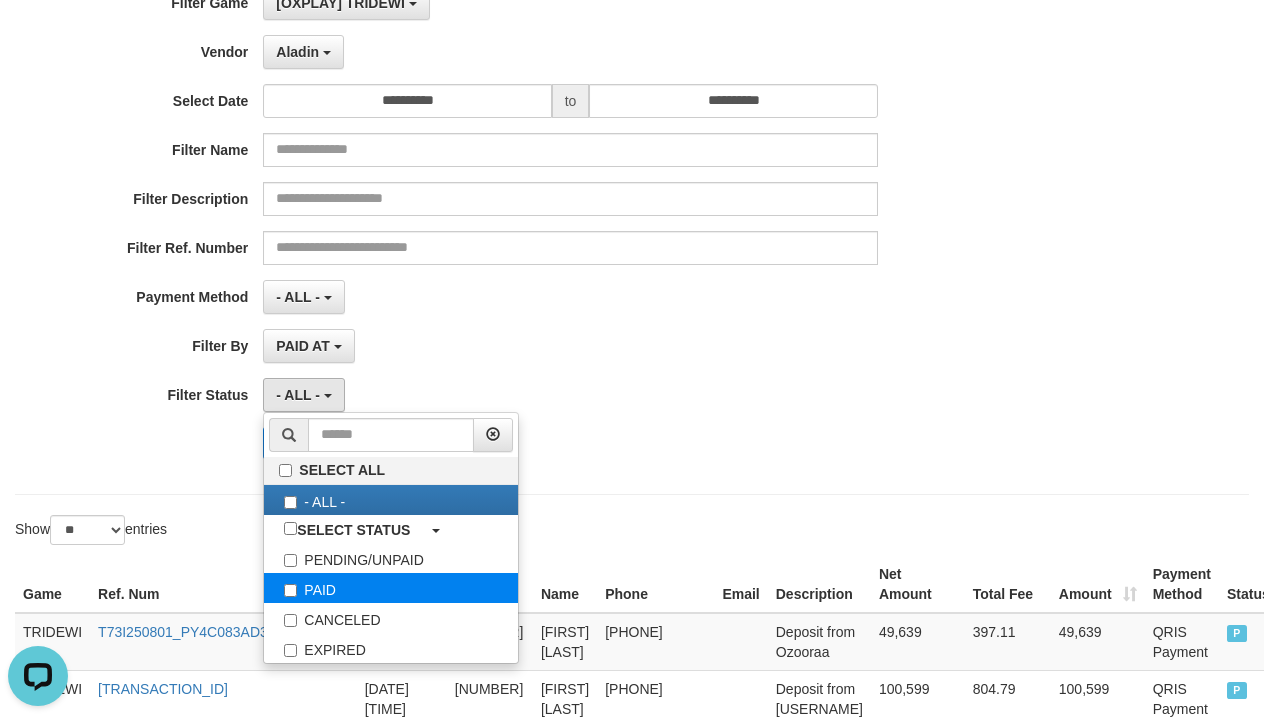 select on "*" 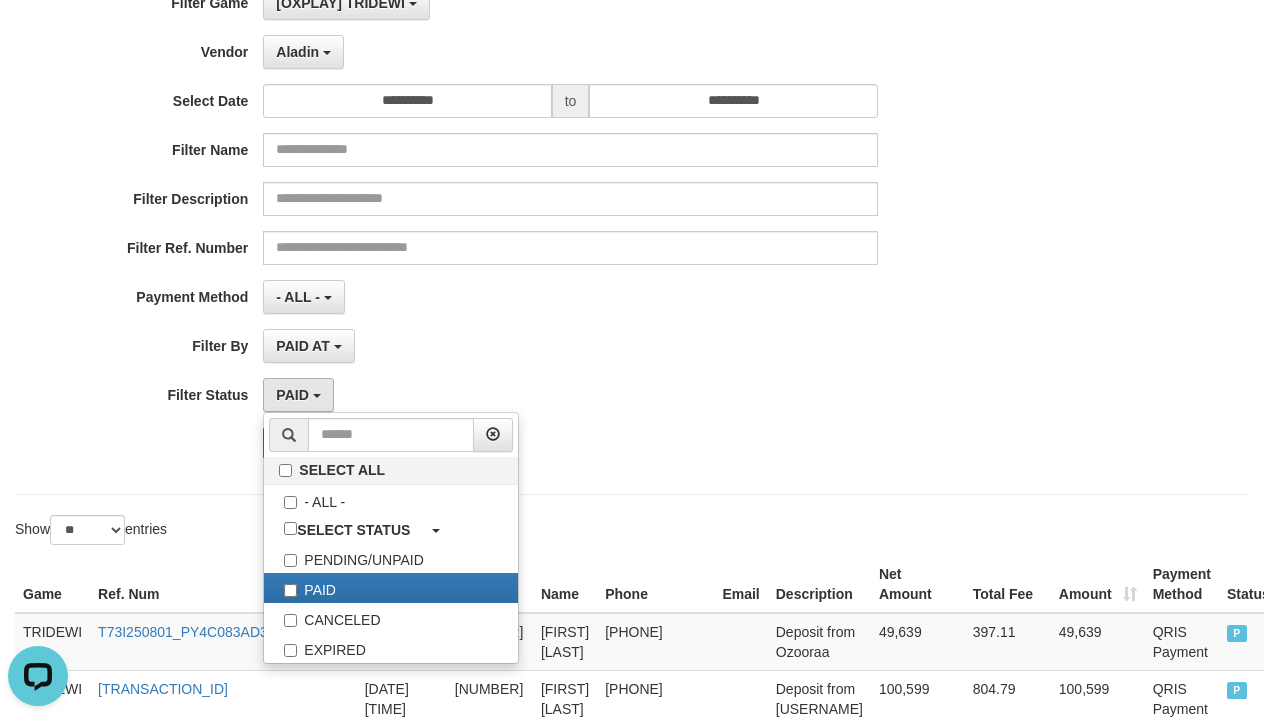 click on "PAID AT
PAID AT
CREATED AT" at bounding box center [570, 346] 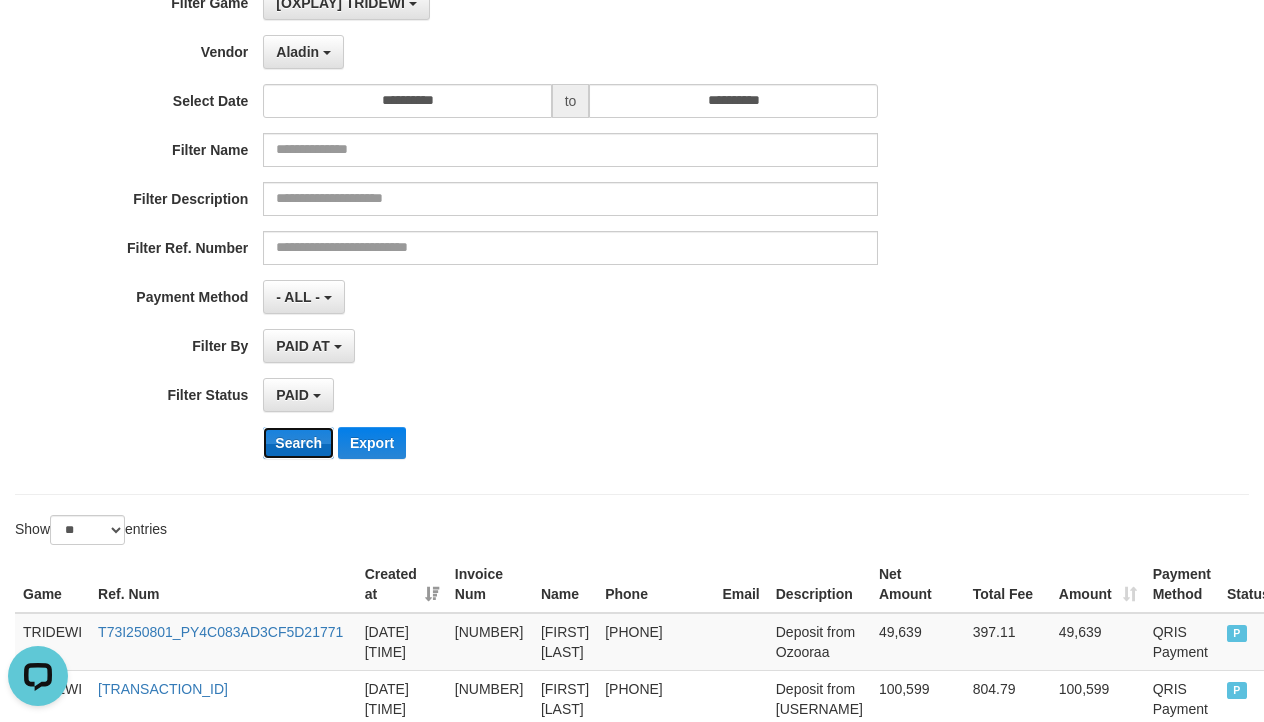 click on "Search" at bounding box center (298, 443) 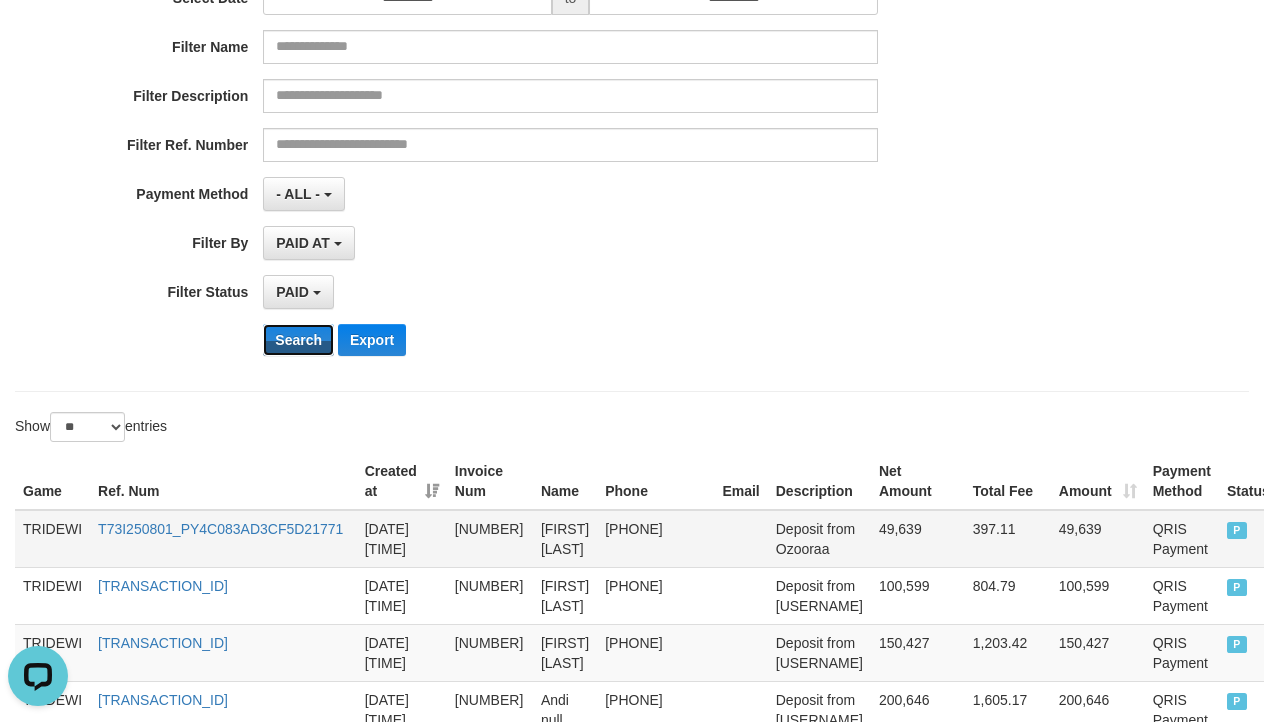 scroll, scrollTop: 333, scrollLeft: 0, axis: vertical 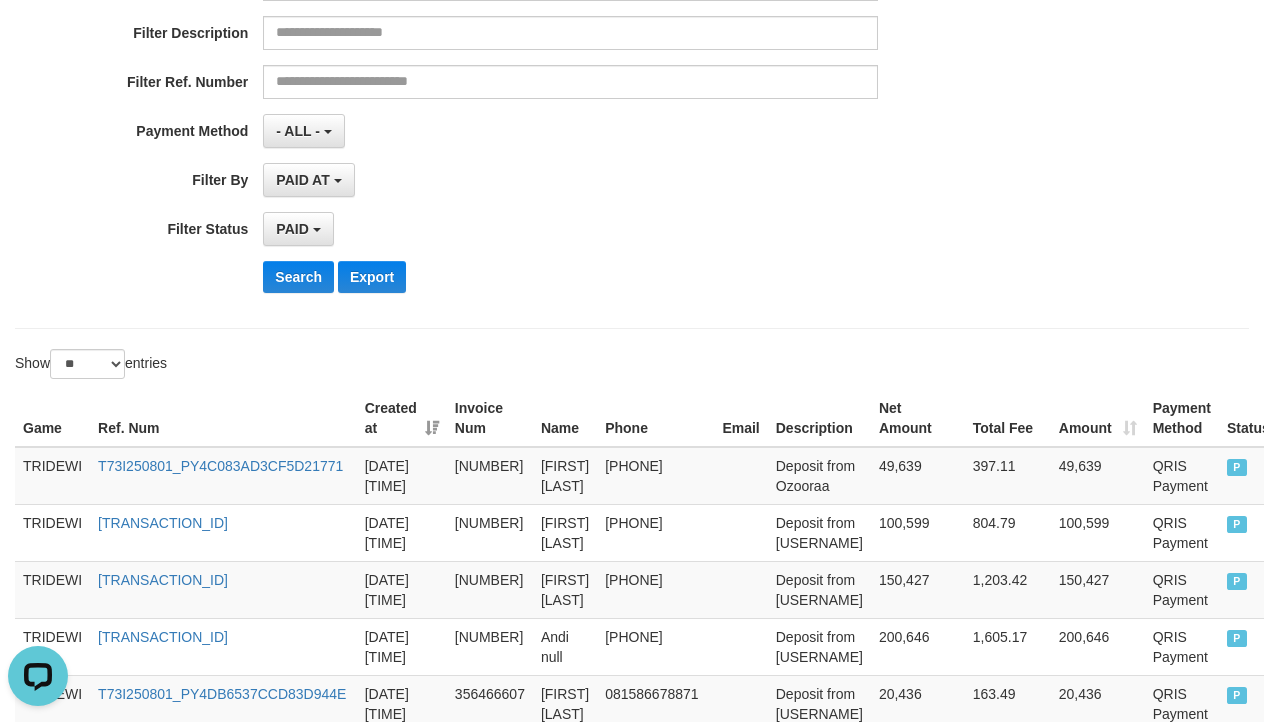 click on "Created at" at bounding box center (402, 418) 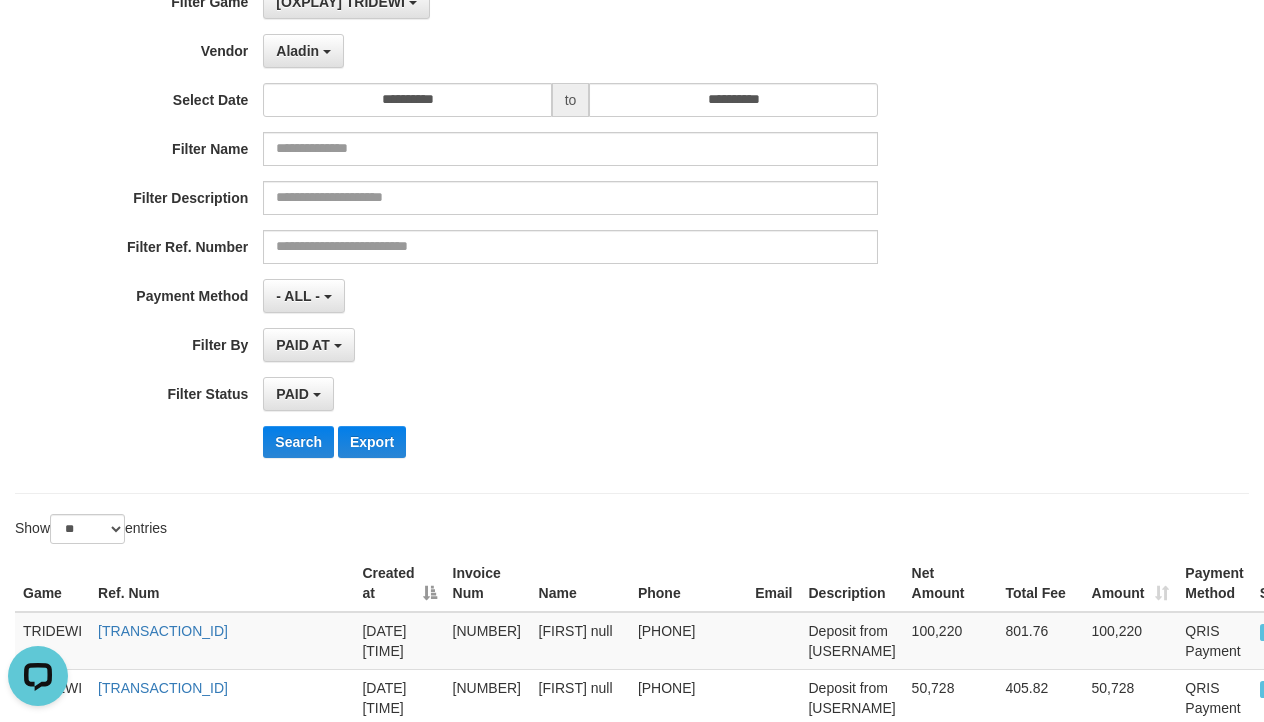 scroll, scrollTop: 0, scrollLeft: 0, axis: both 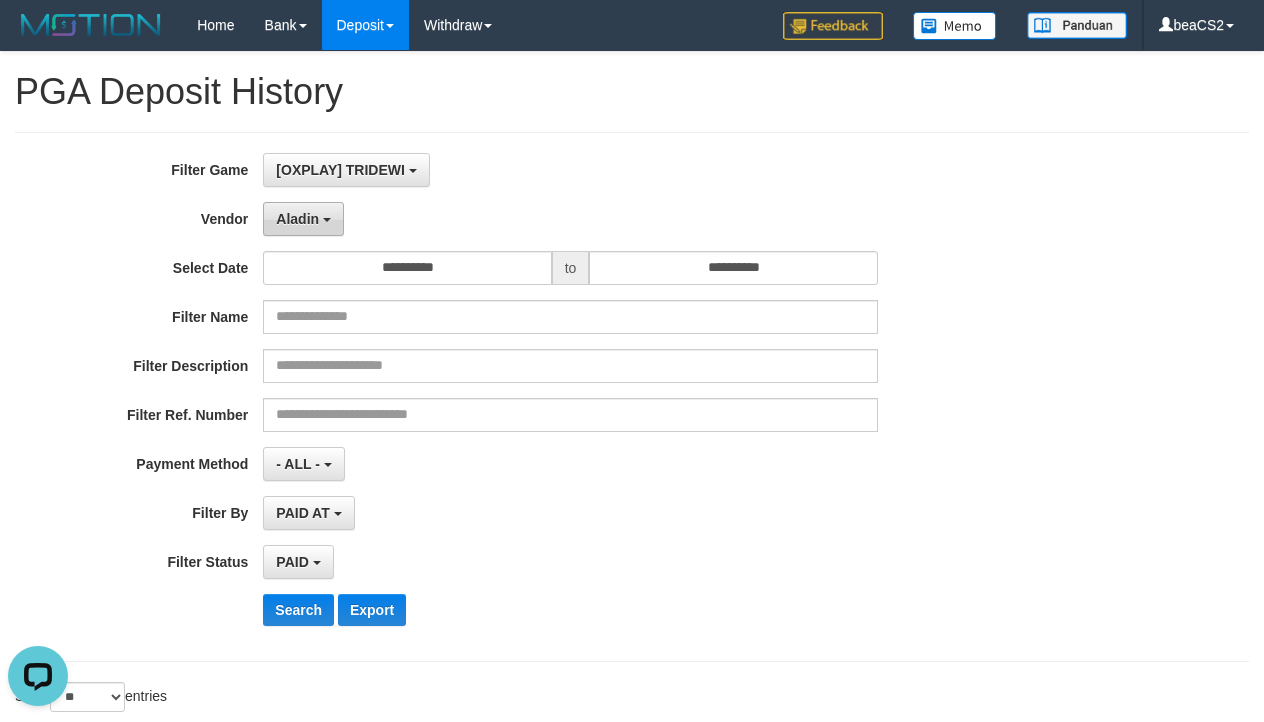 click on "Aladin" at bounding box center (297, 219) 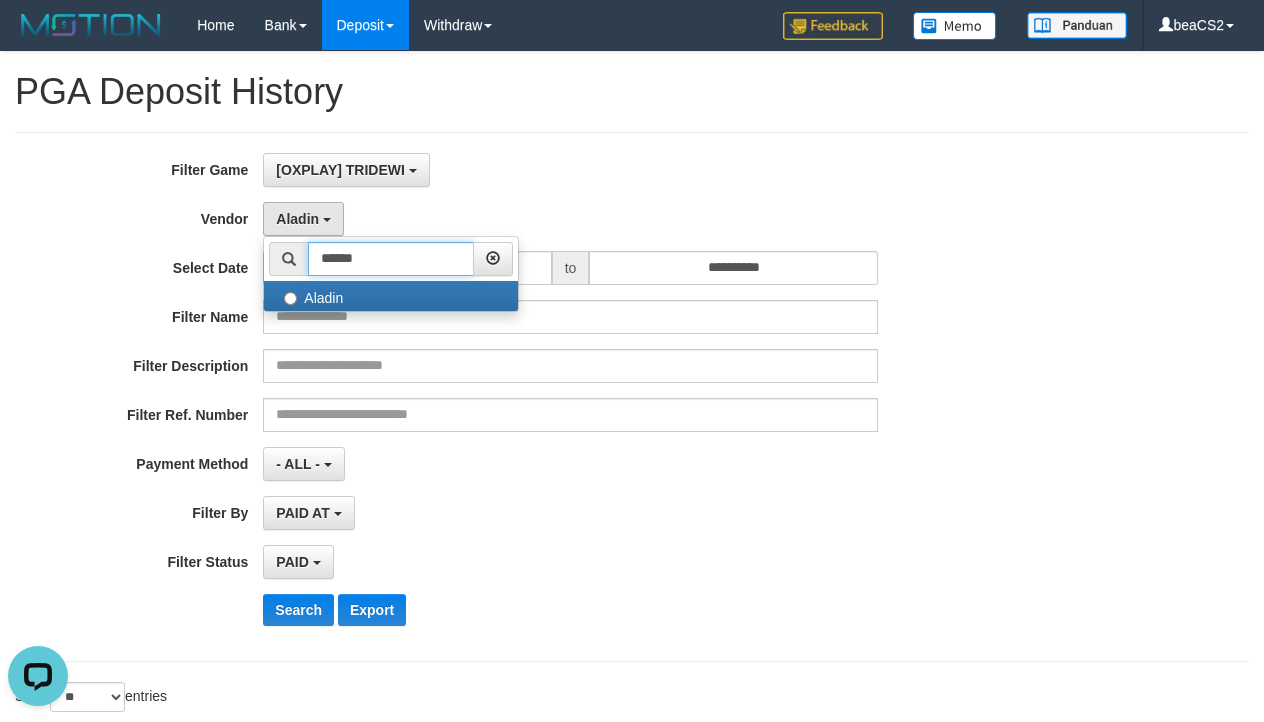click on "******" at bounding box center [391, 259] 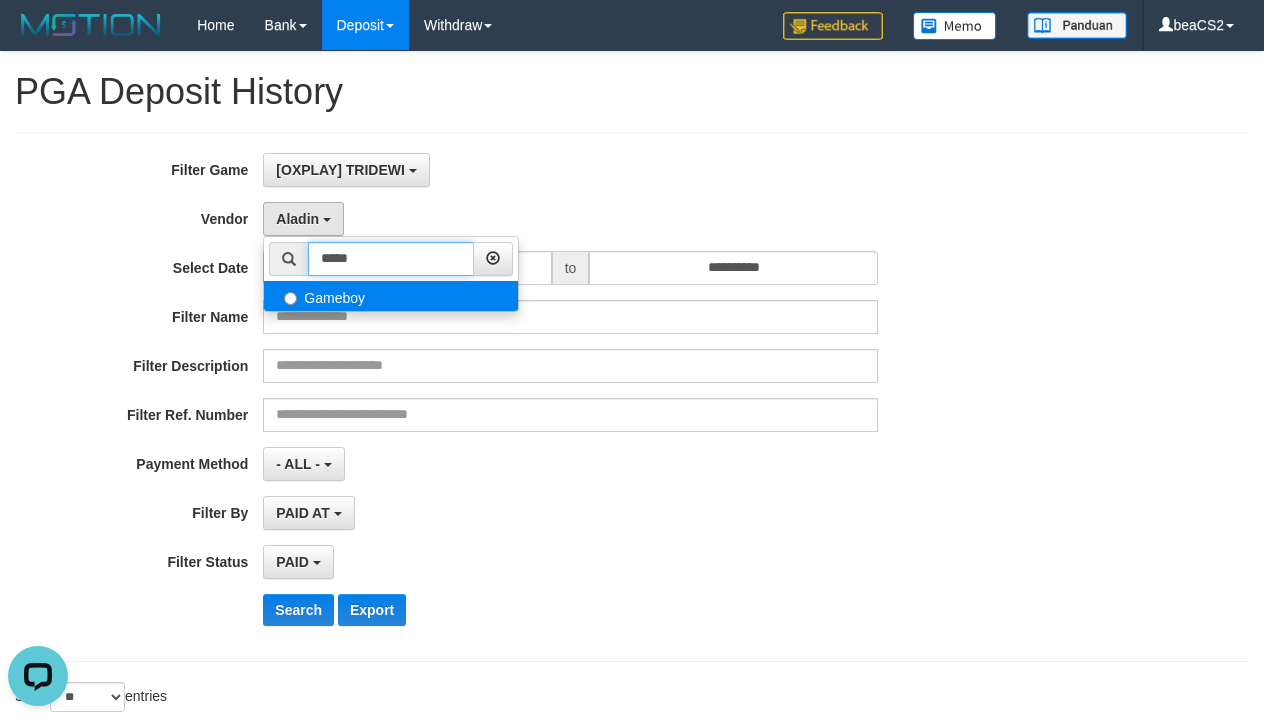 type on "*****" 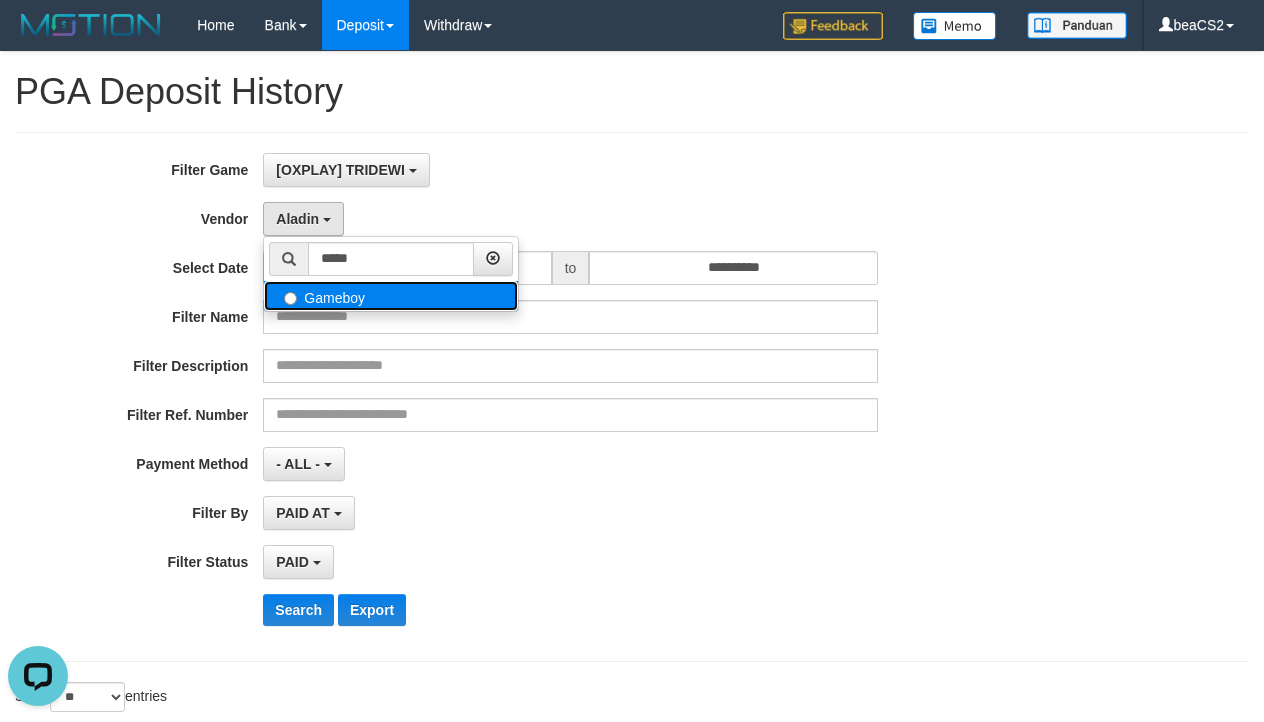 click on "Gameboy" at bounding box center [391, 296] 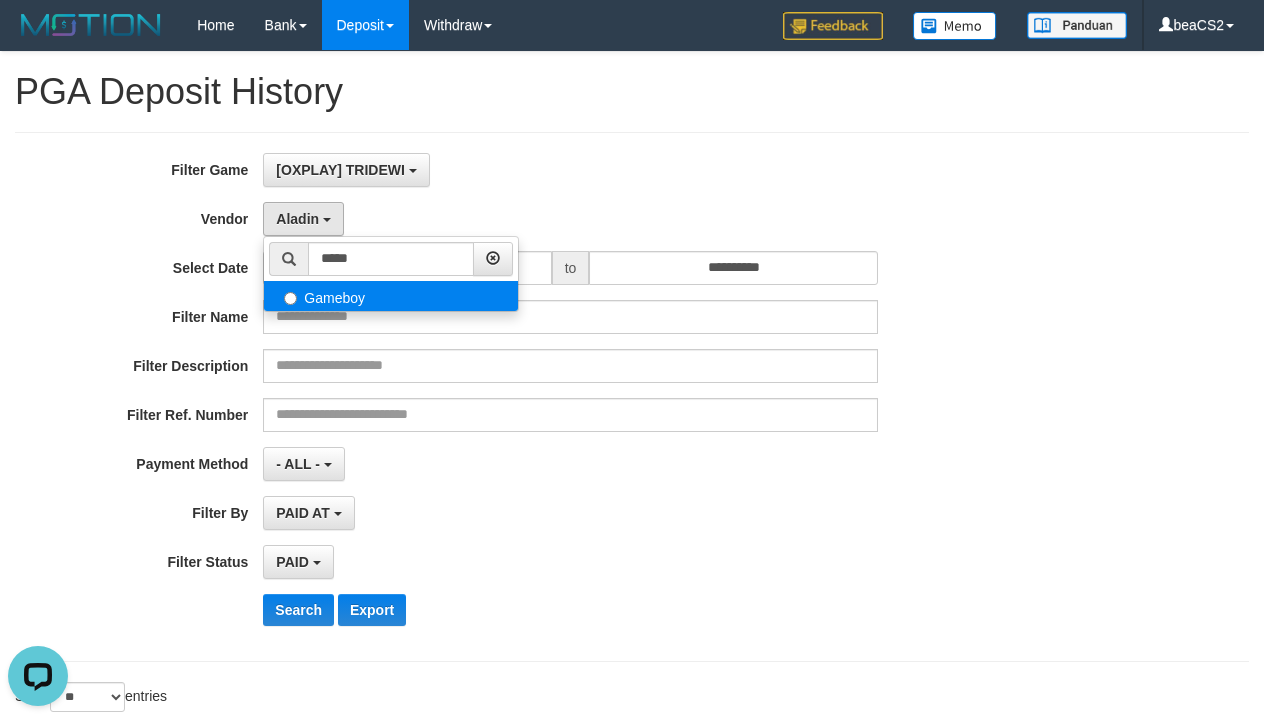 select on "**********" 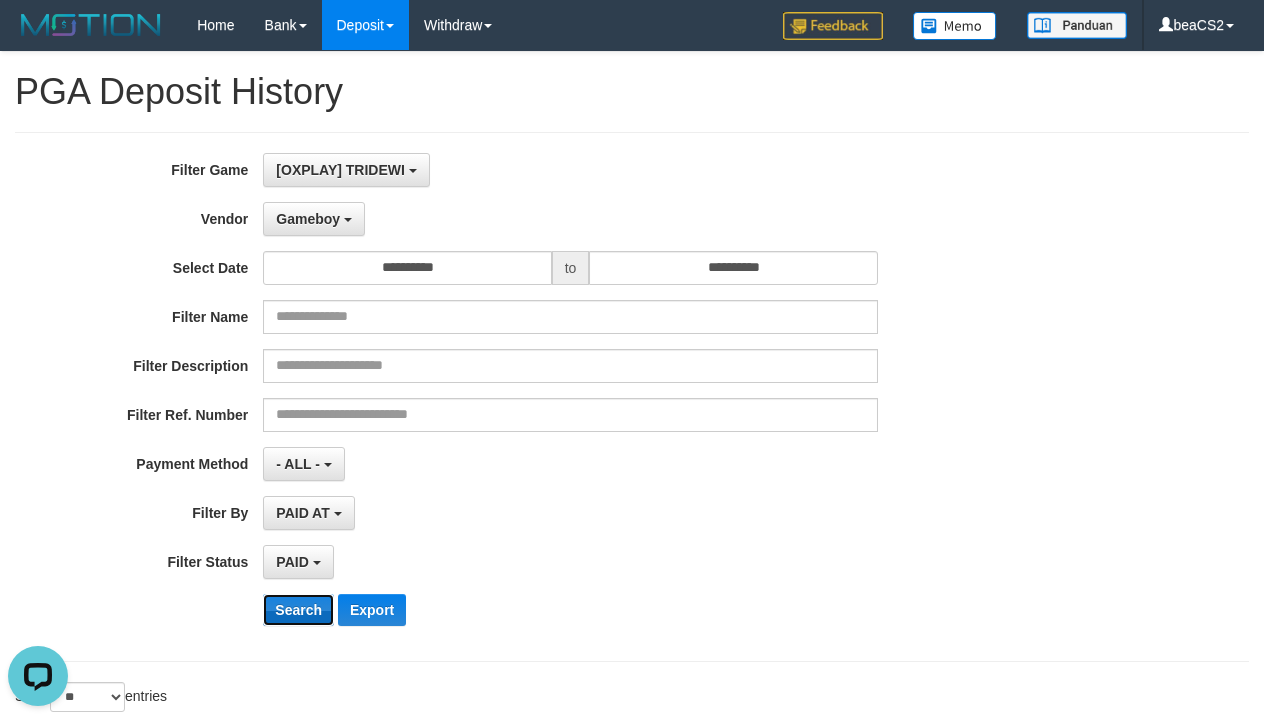 click on "Search" at bounding box center [298, 610] 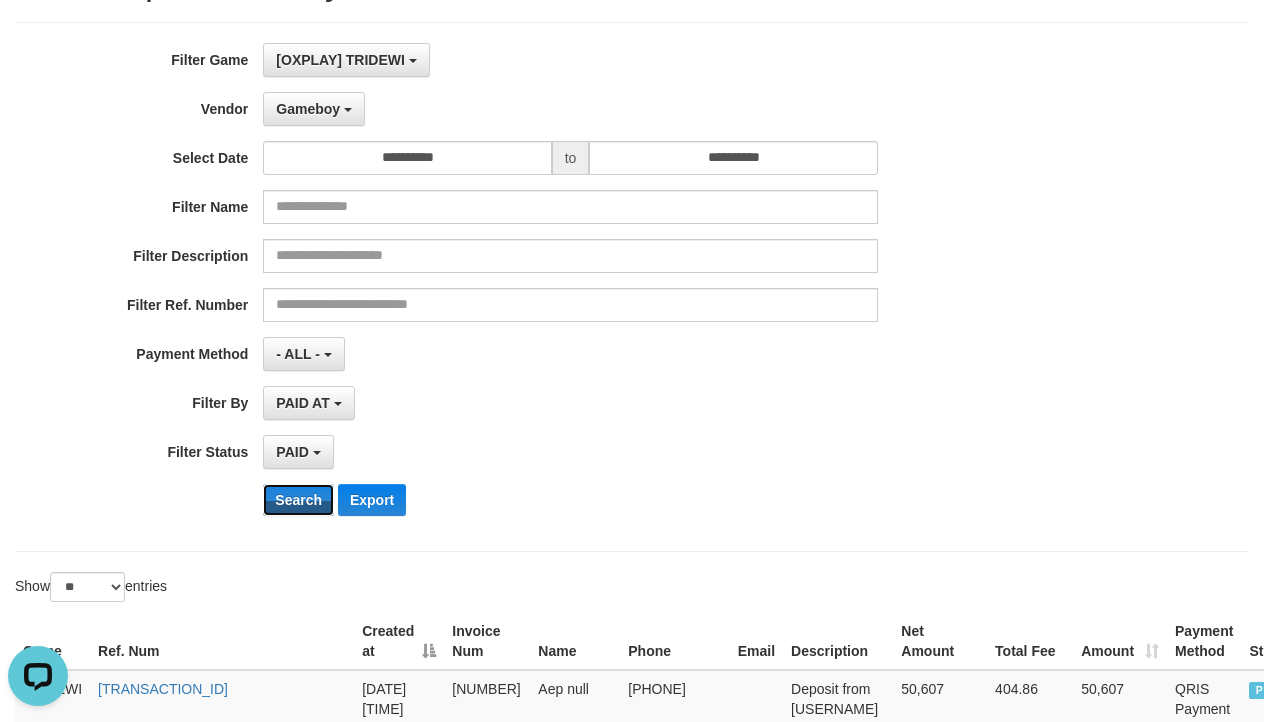 scroll, scrollTop: 333, scrollLeft: 0, axis: vertical 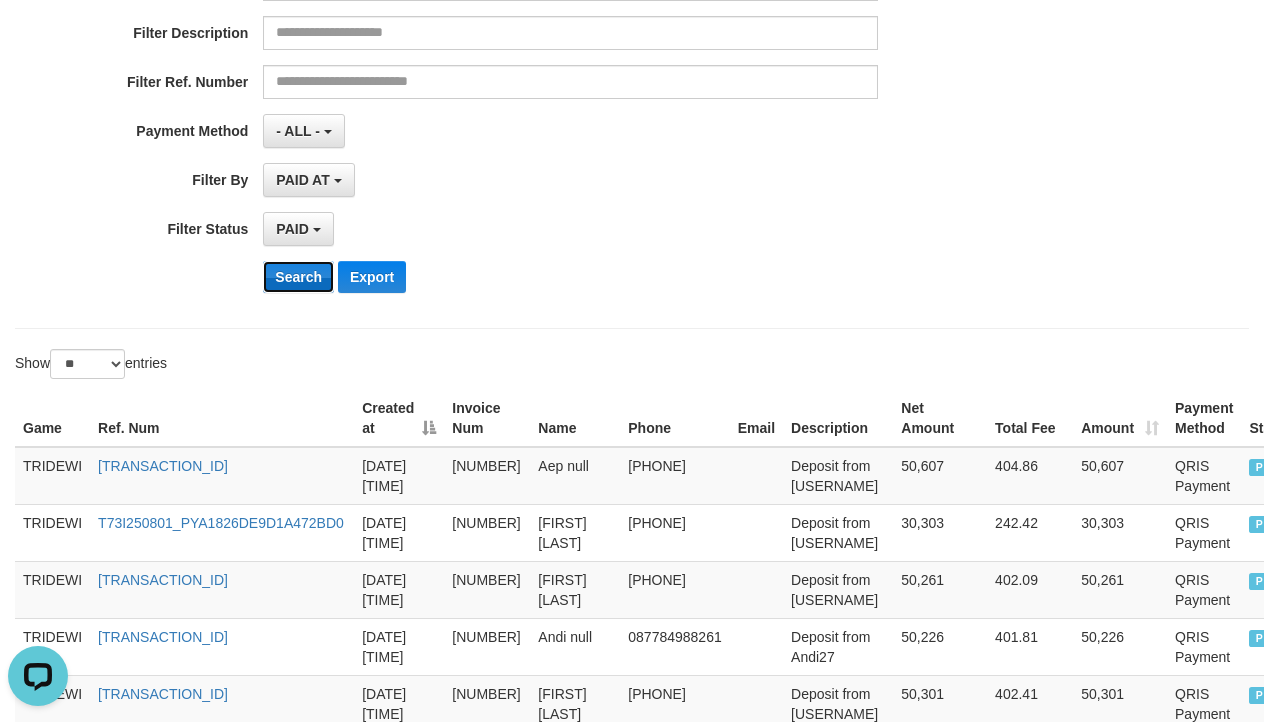 click on "Search" at bounding box center (298, 277) 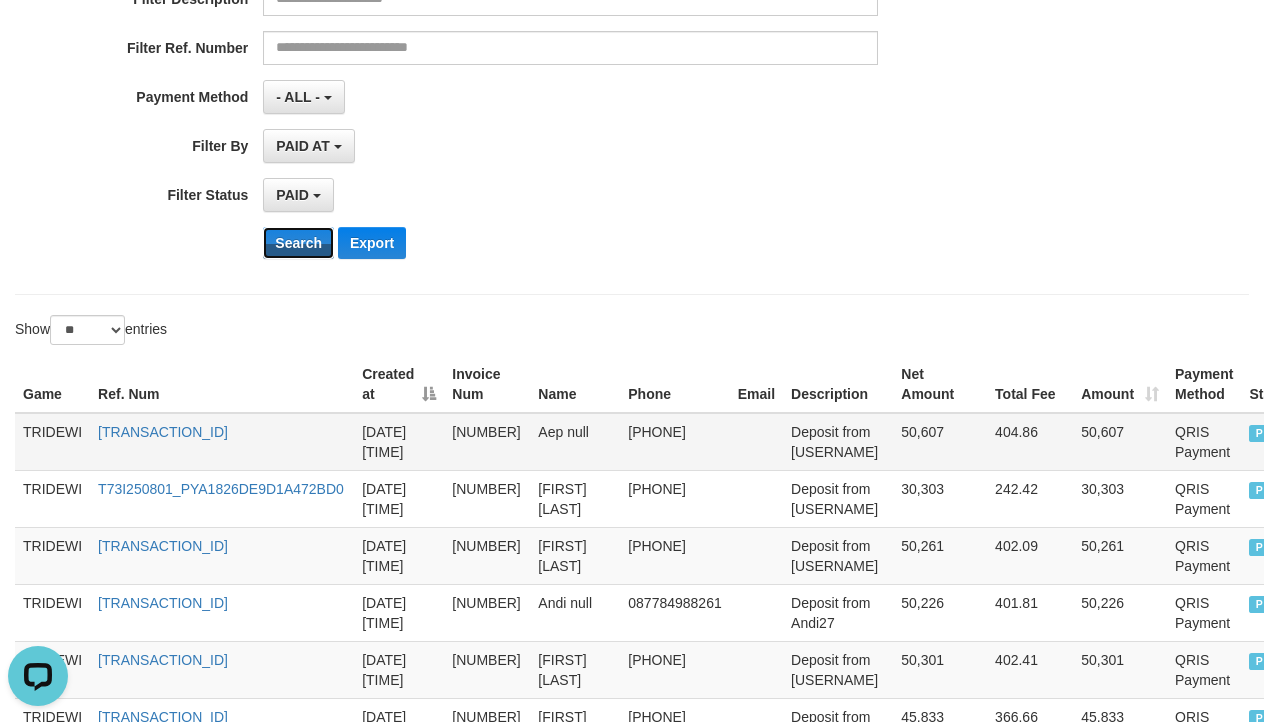 scroll, scrollTop: 0, scrollLeft: 0, axis: both 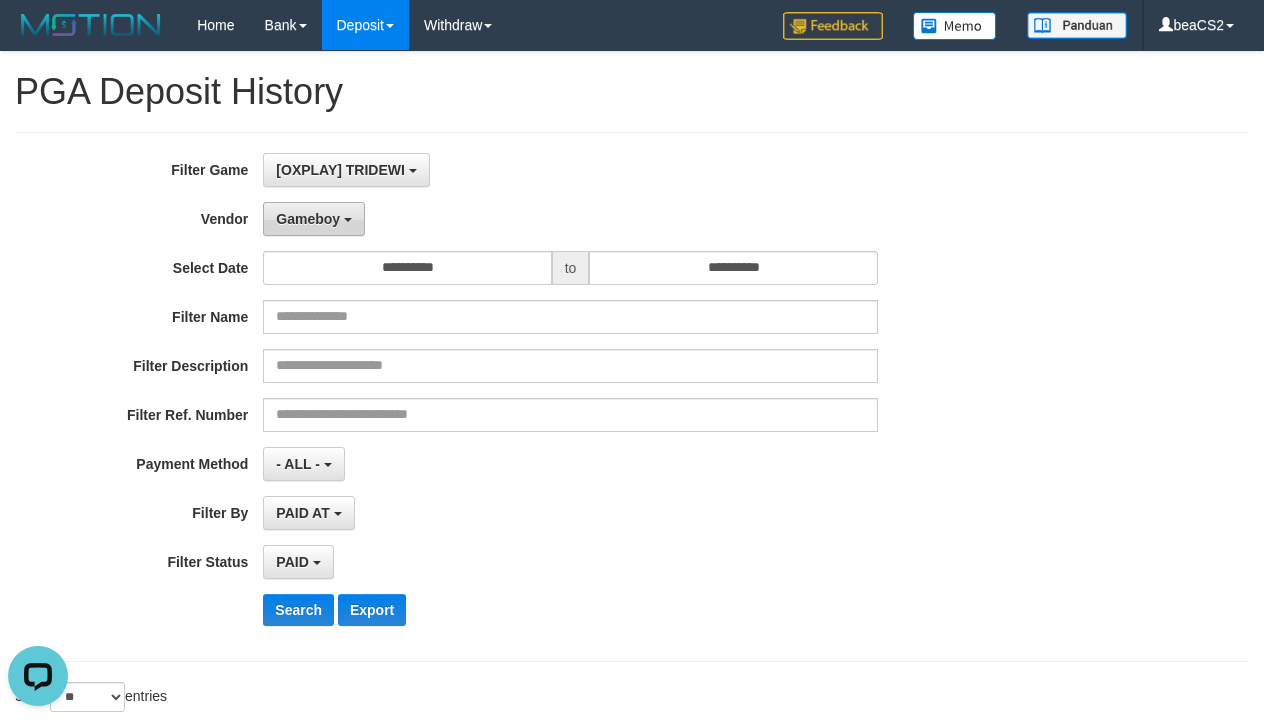 click on "Gameboy" at bounding box center [314, 219] 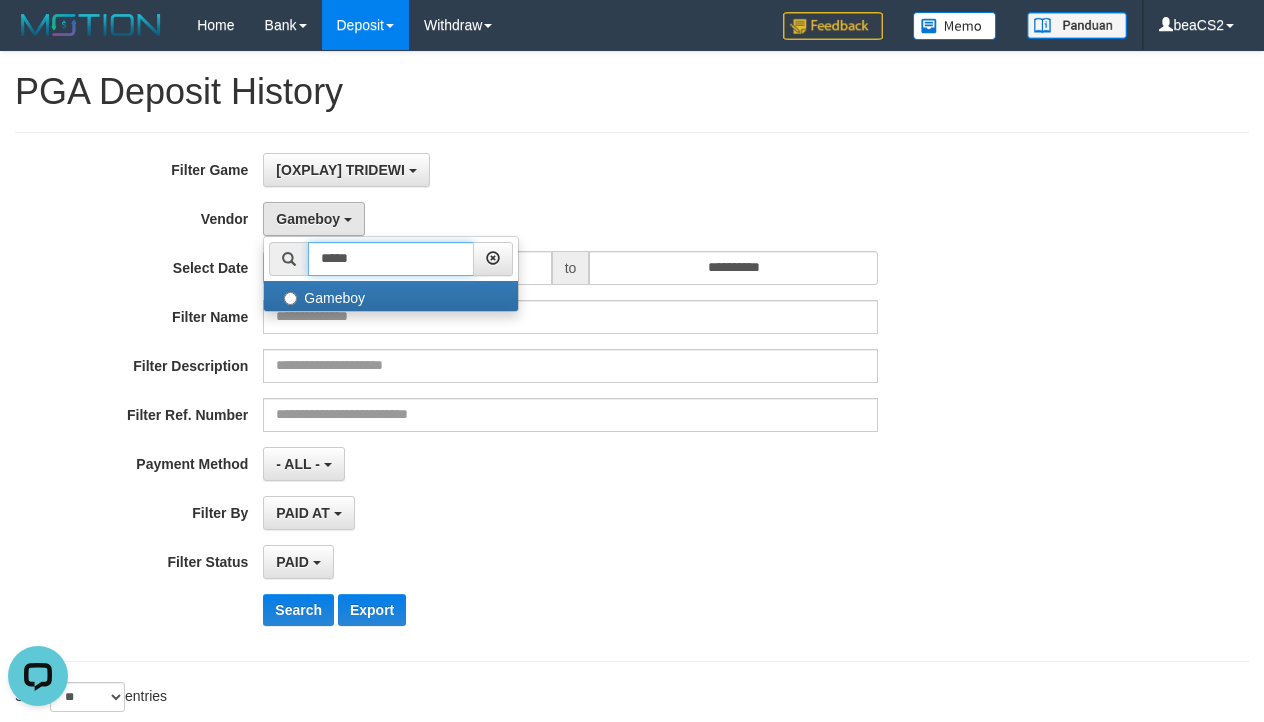 click on "*****" at bounding box center [391, 259] 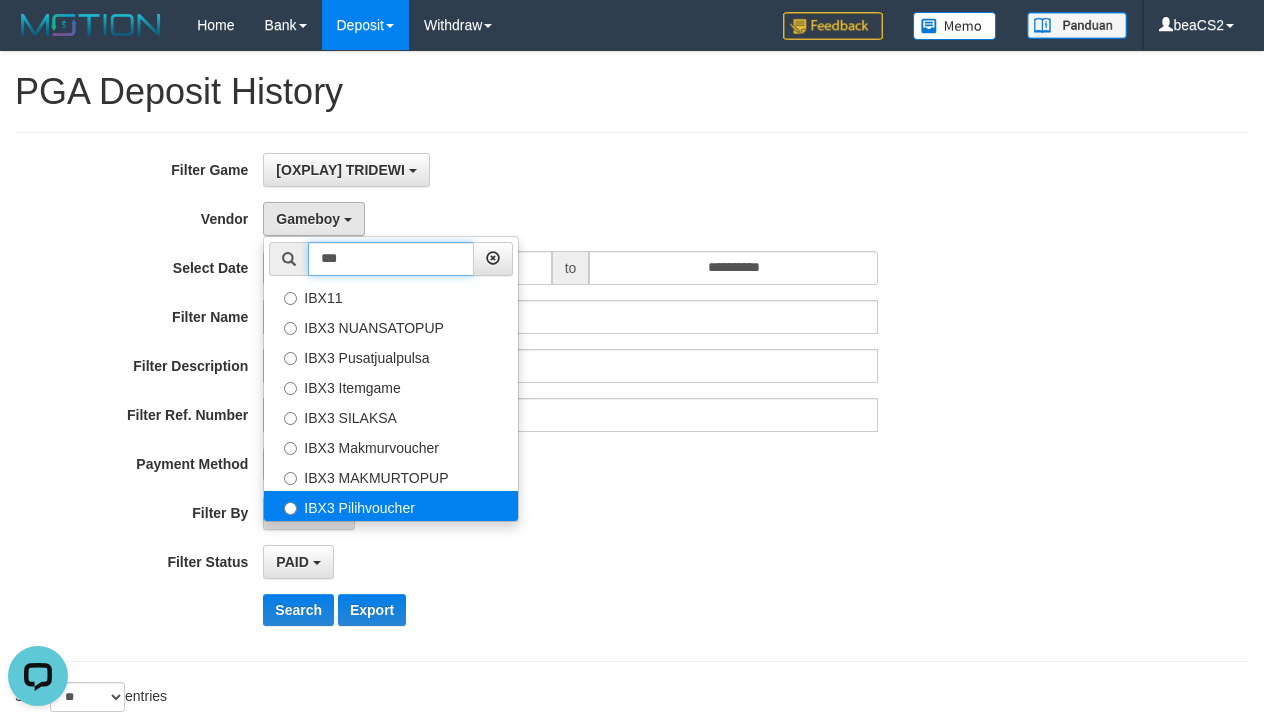 type on "***" 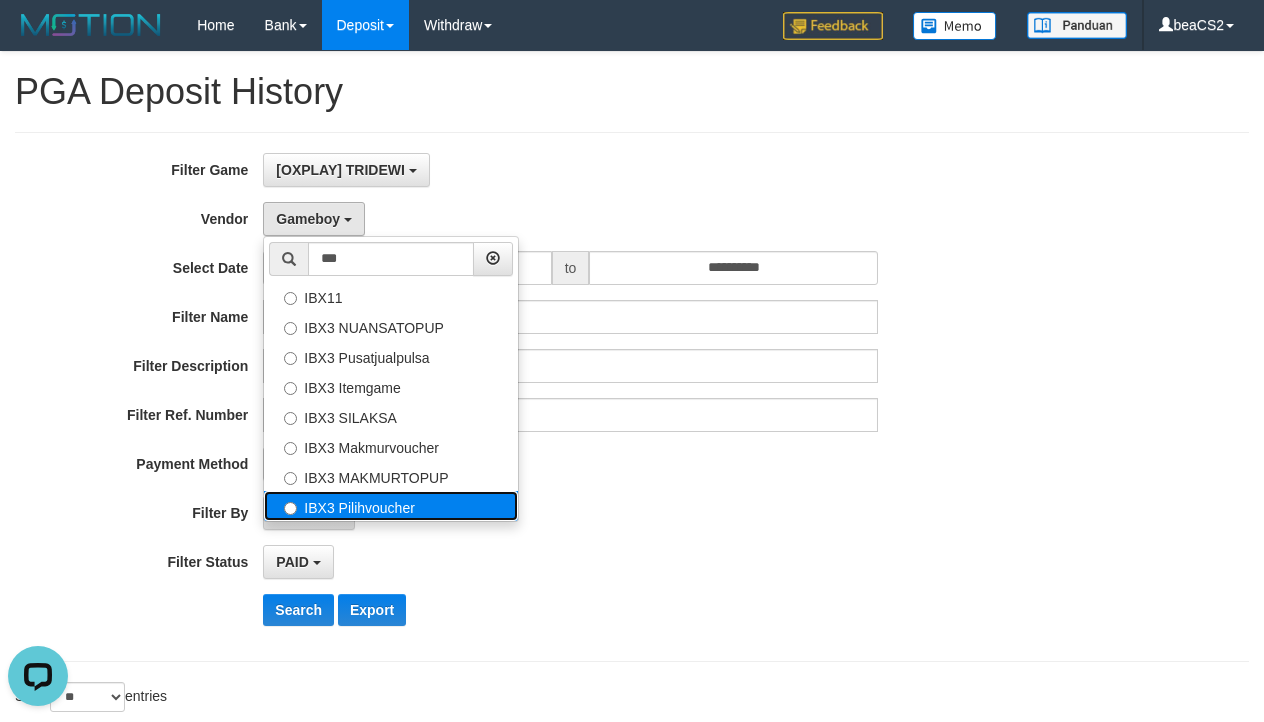 click on "IBX3 Pilihvoucher" at bounding box center (391, 506) 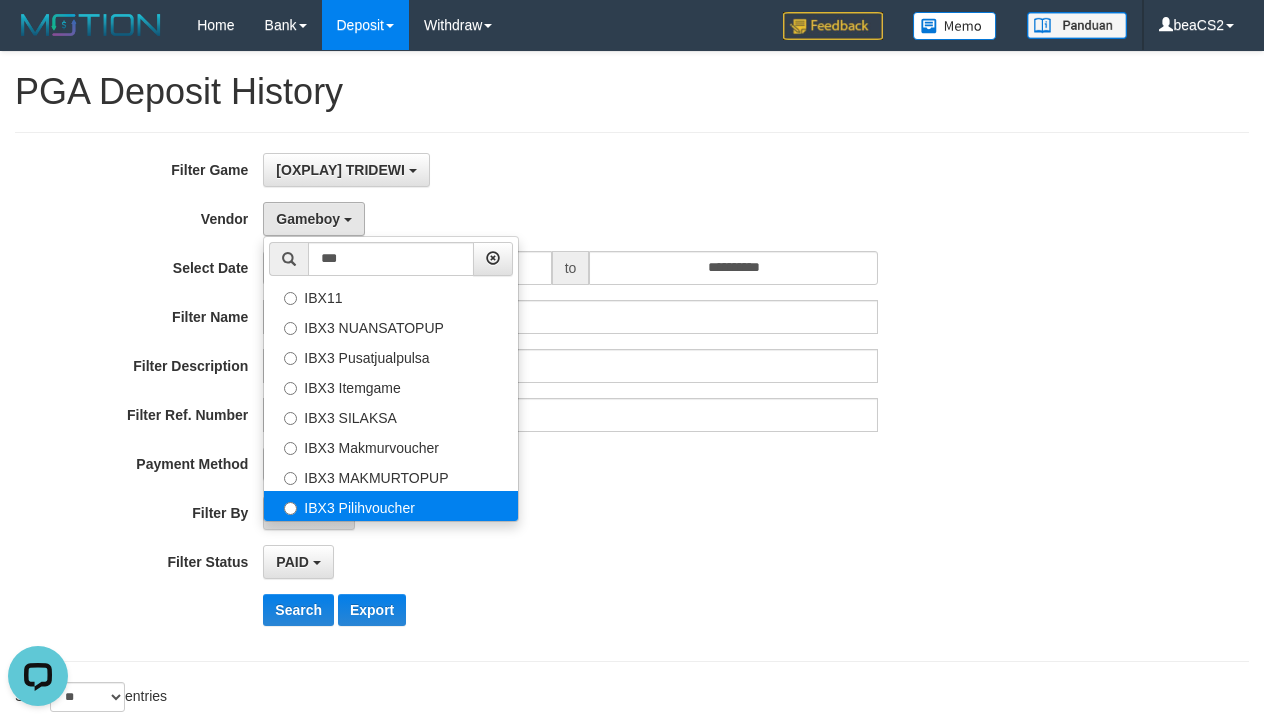 select on "**********" 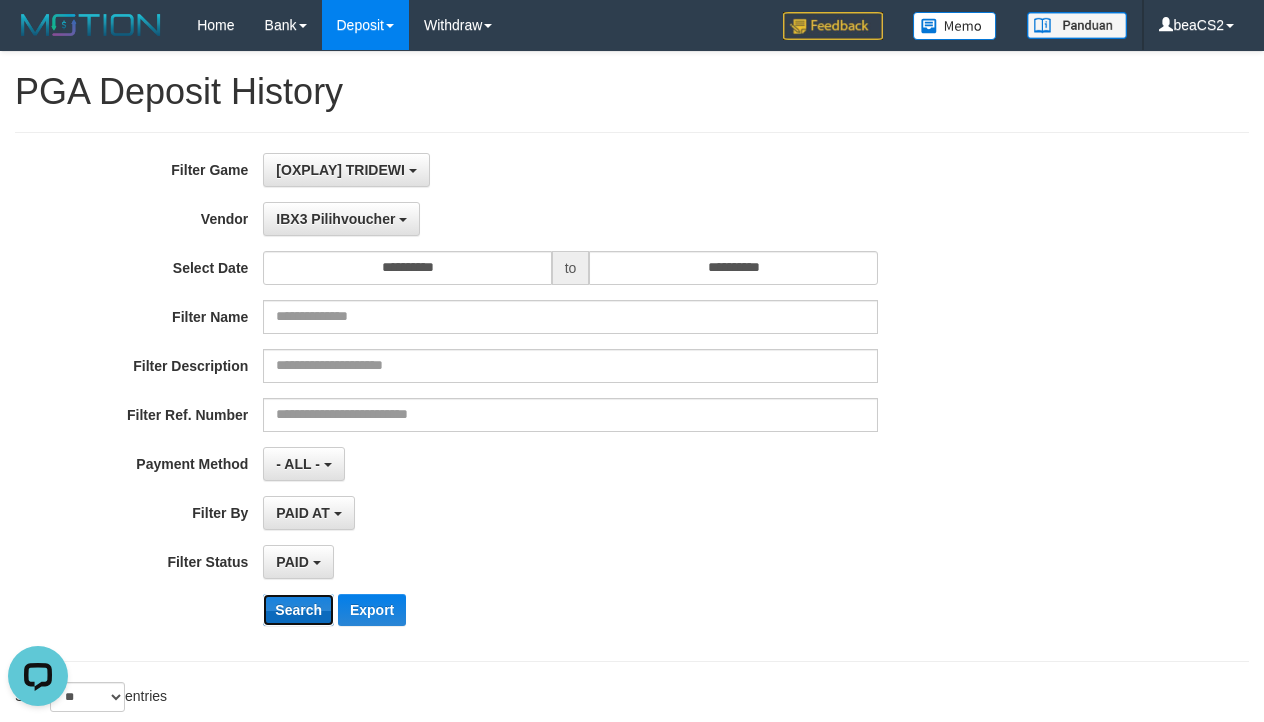 click on "Search" at bounding box center [298, 610] 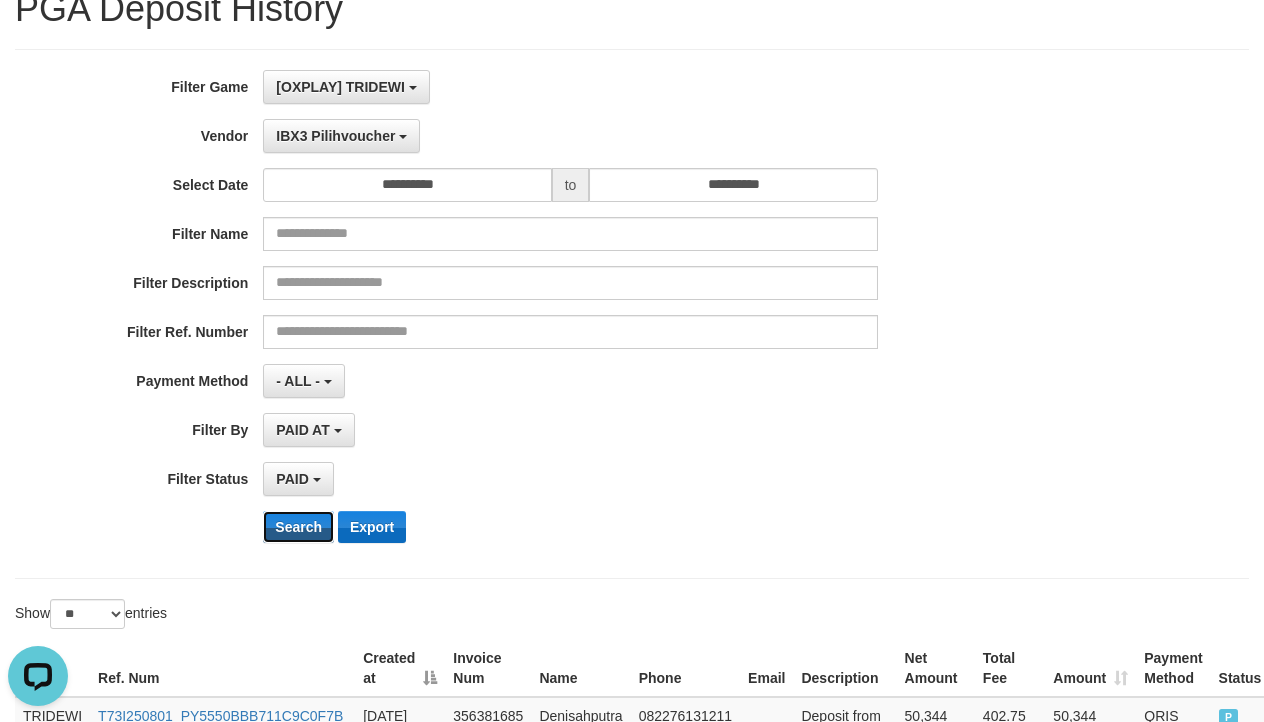 scroll, scrollTop: 167, scrollLeft: 0, axis: vertical 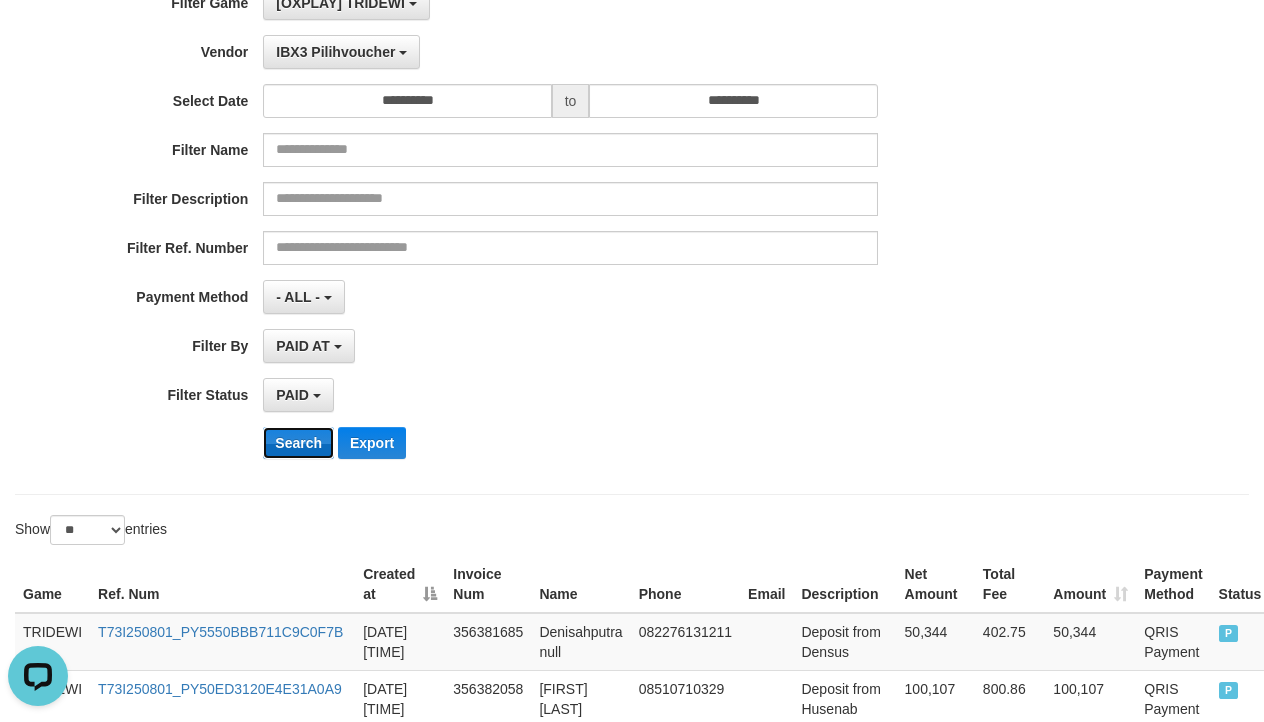 click on "Search" at bounding box center (298, 443) 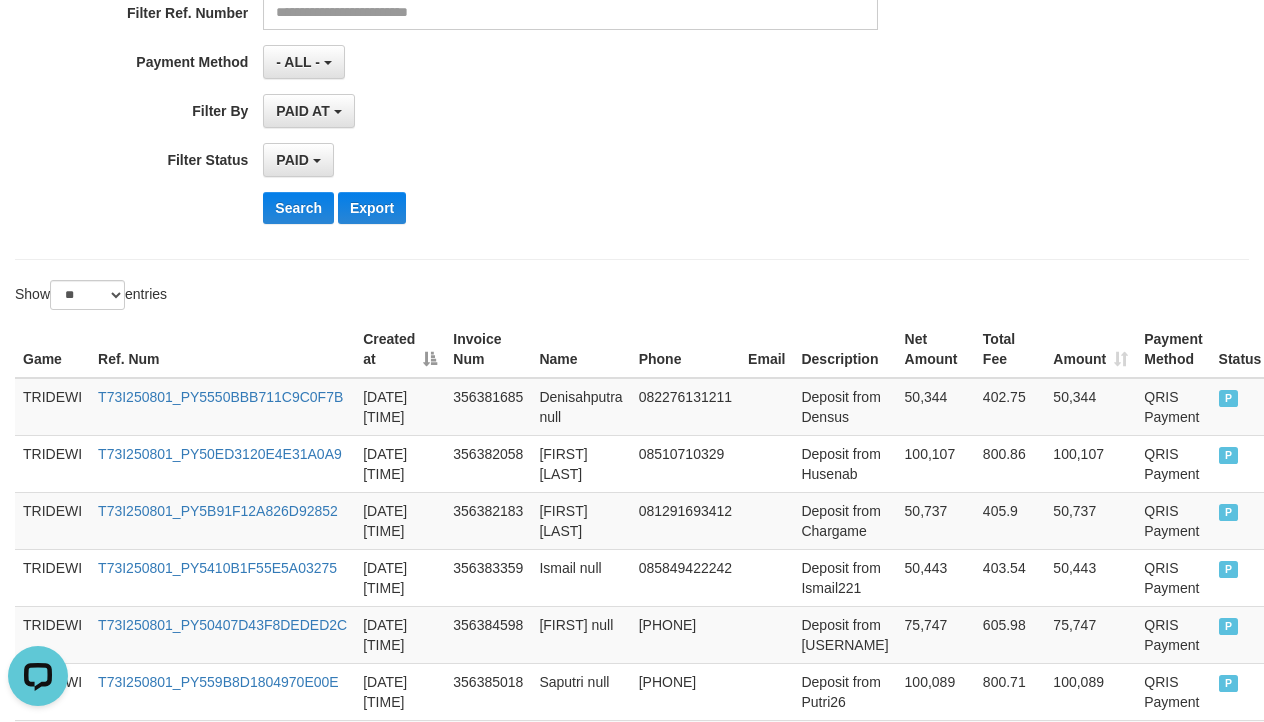 scroll, scrollTop: 0, scrollLeft: 0, axis: both 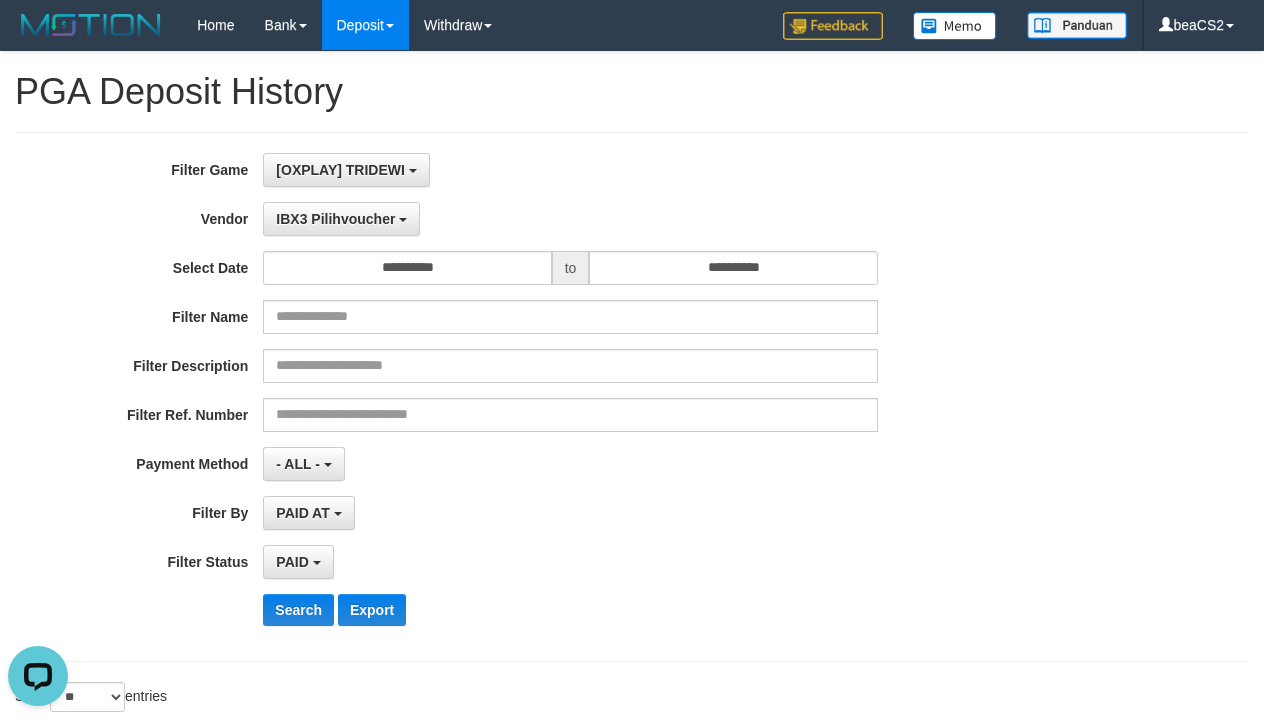 click on "[OXPLAY] TRIDEWI
SELECT GAME
[OXPLAY] TRIDEWI" at bounding box center (570, 170) 